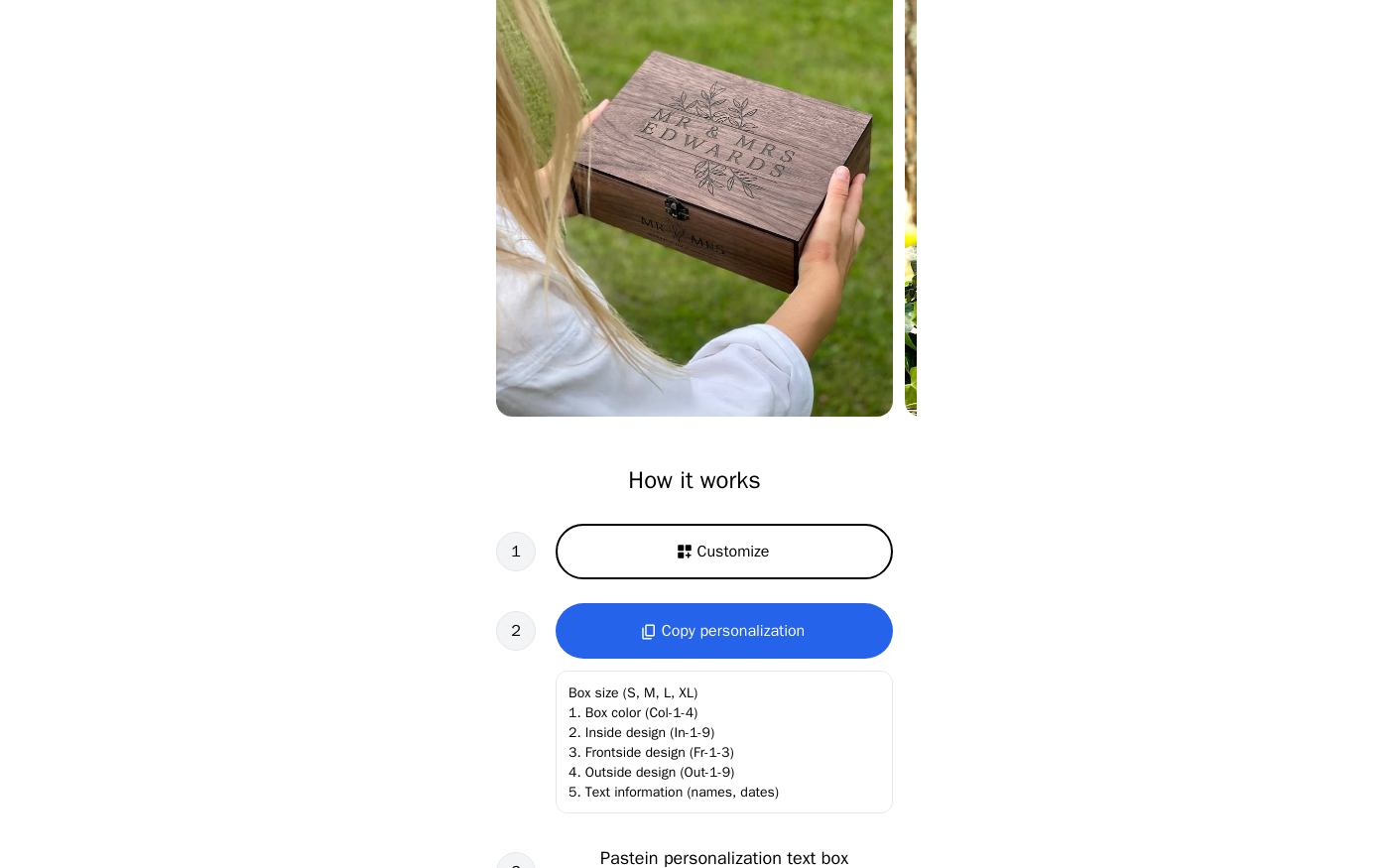 scroll, scrollTop: 263, scrollLeft: 0, axis: vertical 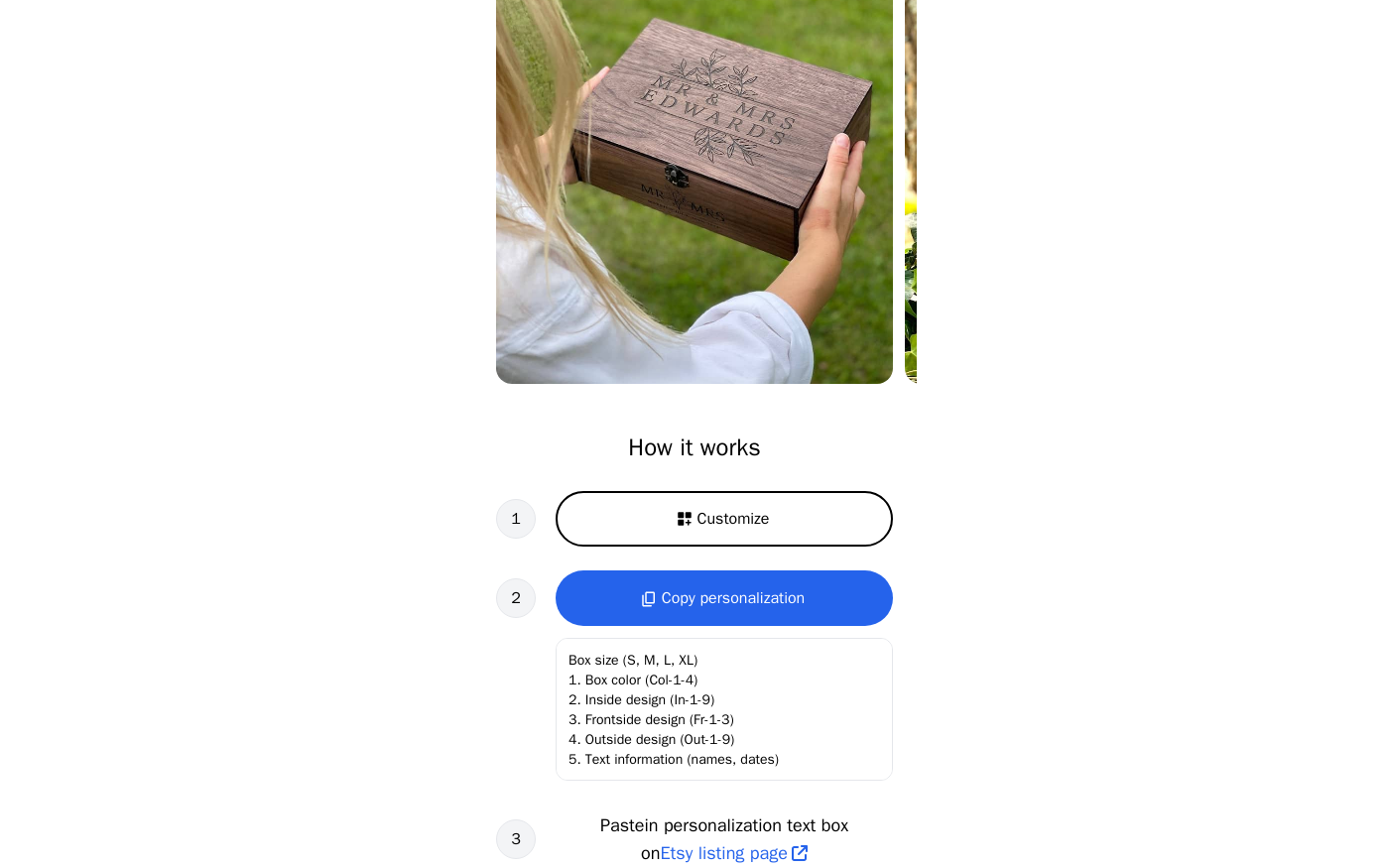 click on "Customize" at bounding box center [724, 519] 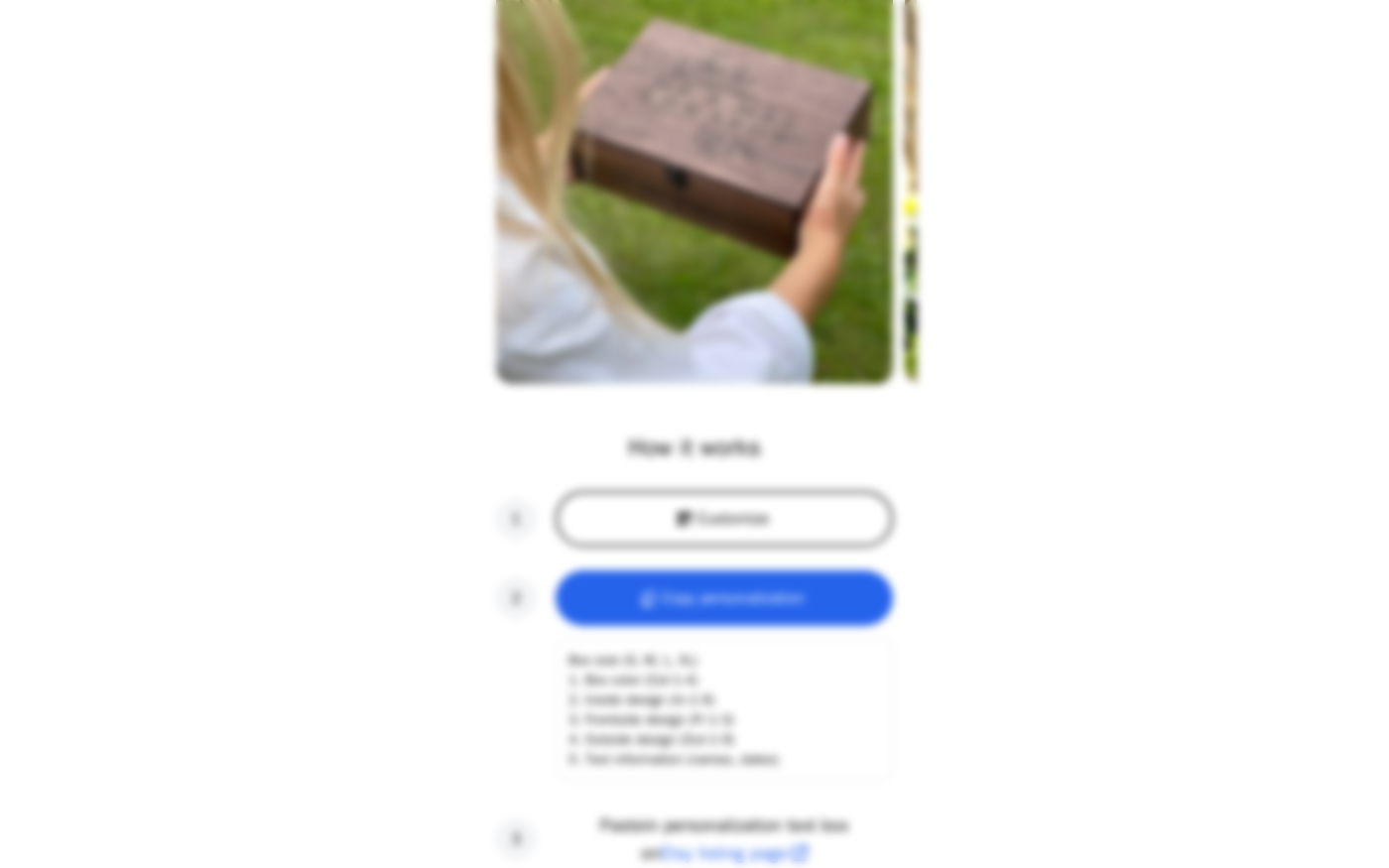 scroll, scrollTop: 0, scrollLeft: 254, axis: horizontal 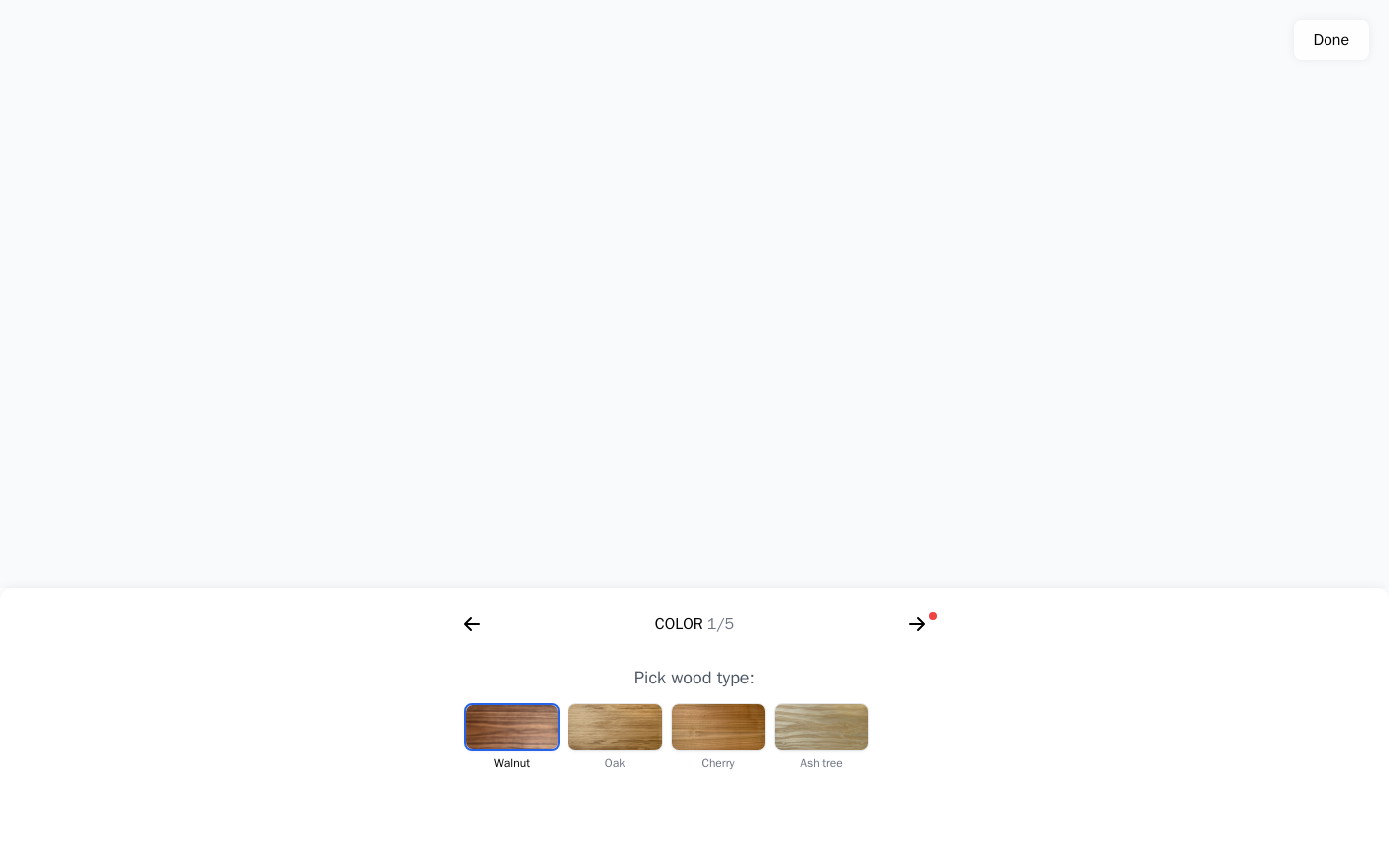 click at bounding box center (615, 727) 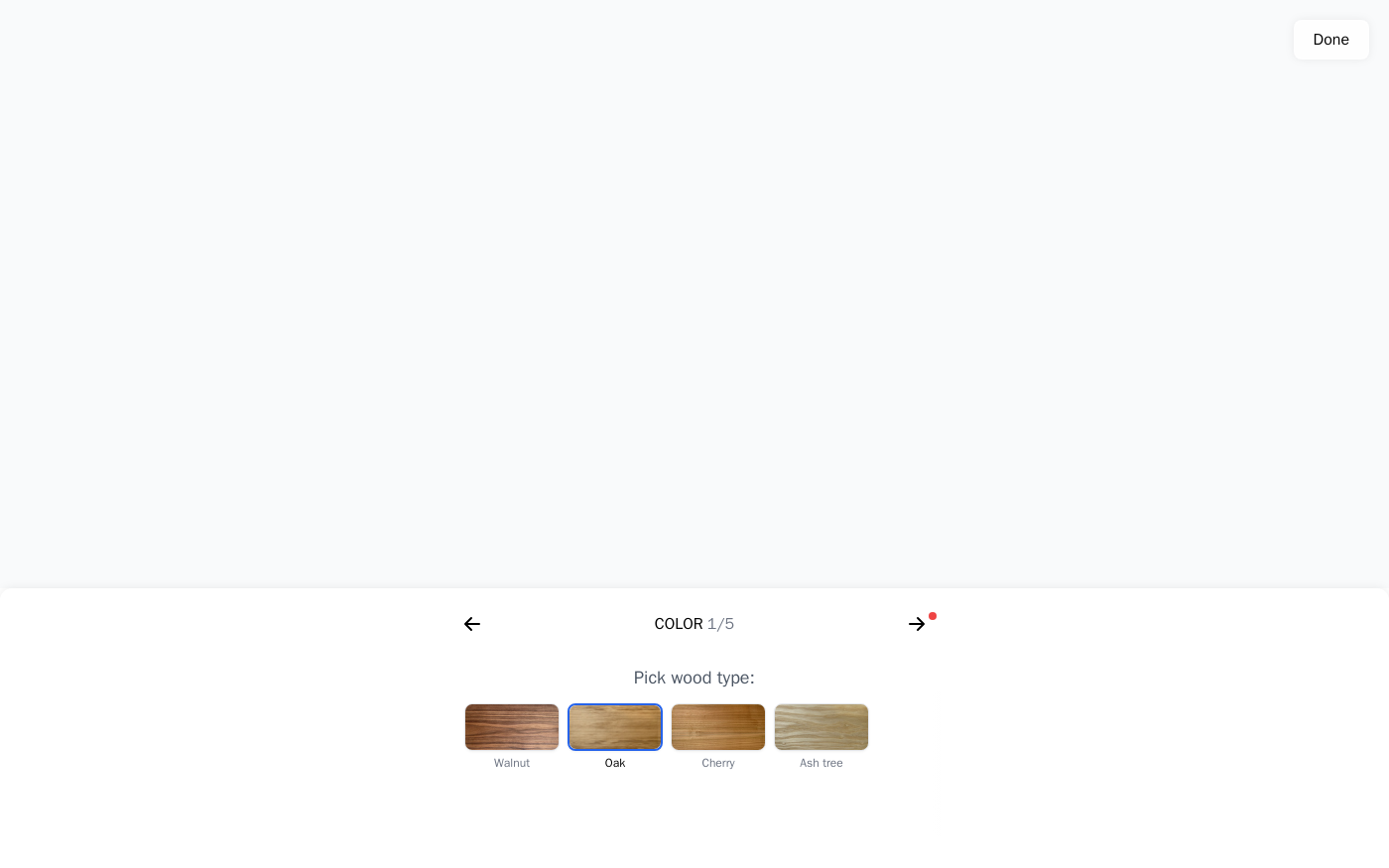 click at bounding box center (718, 727) 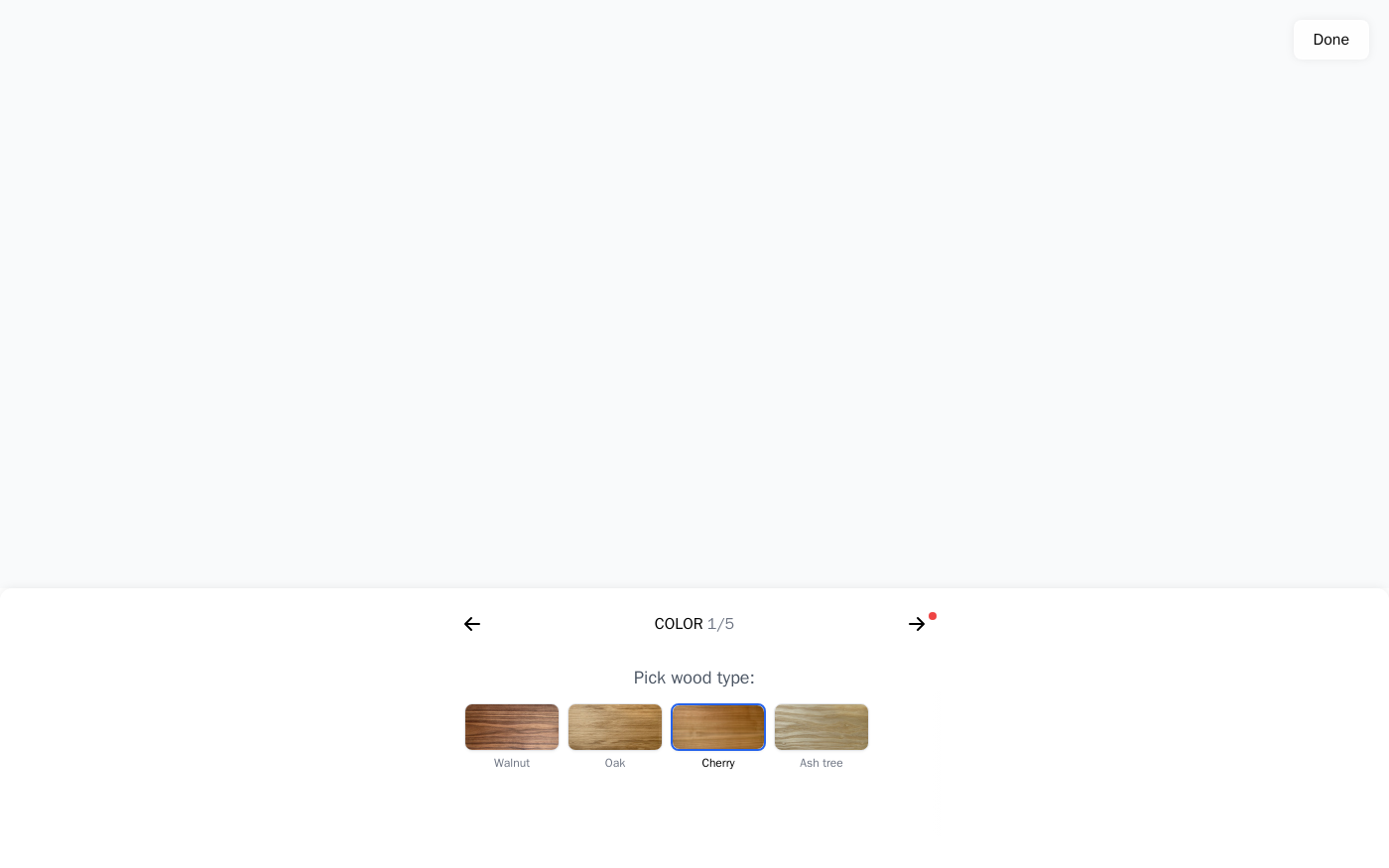 click at bounding box center [821, 727] 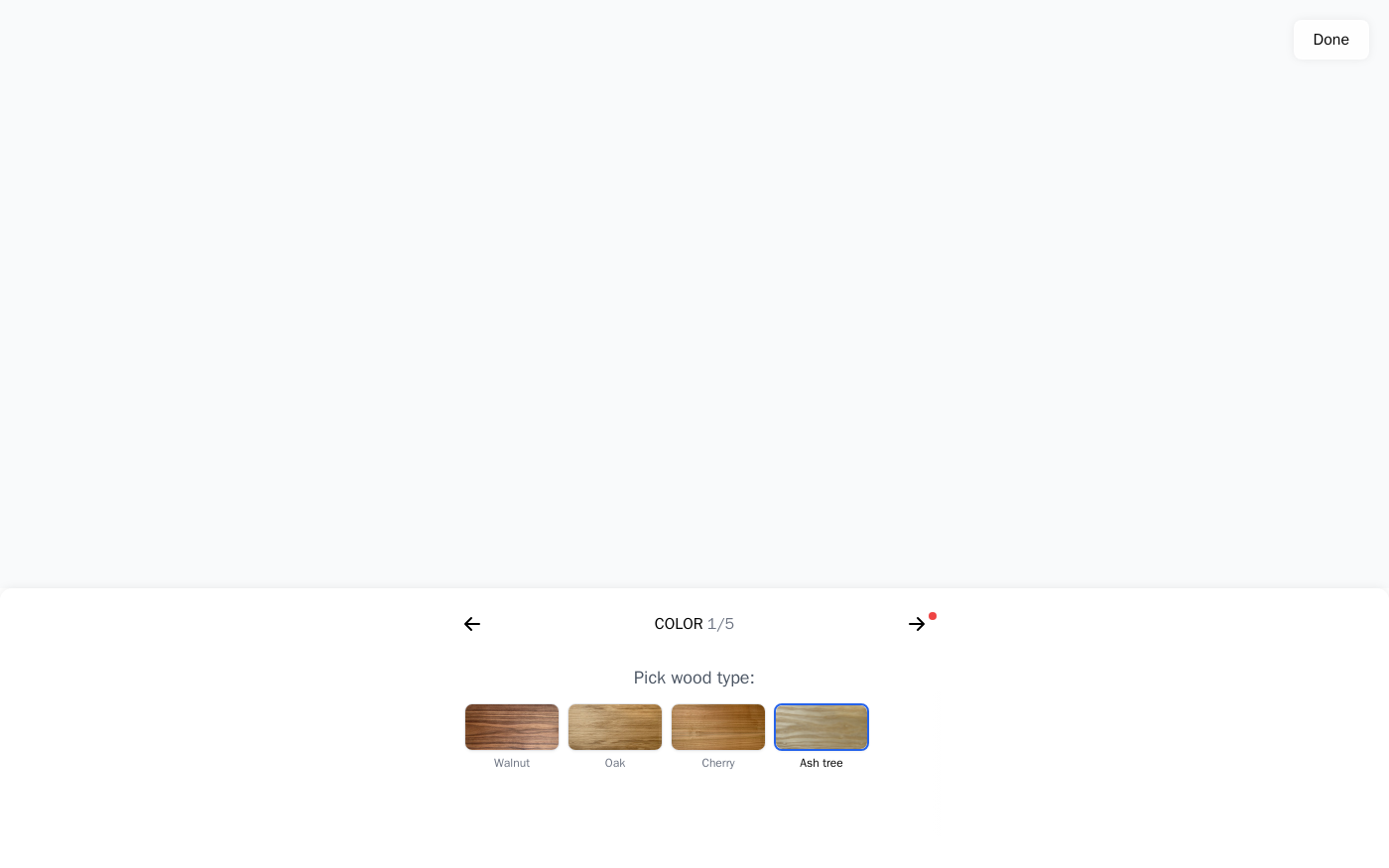 click 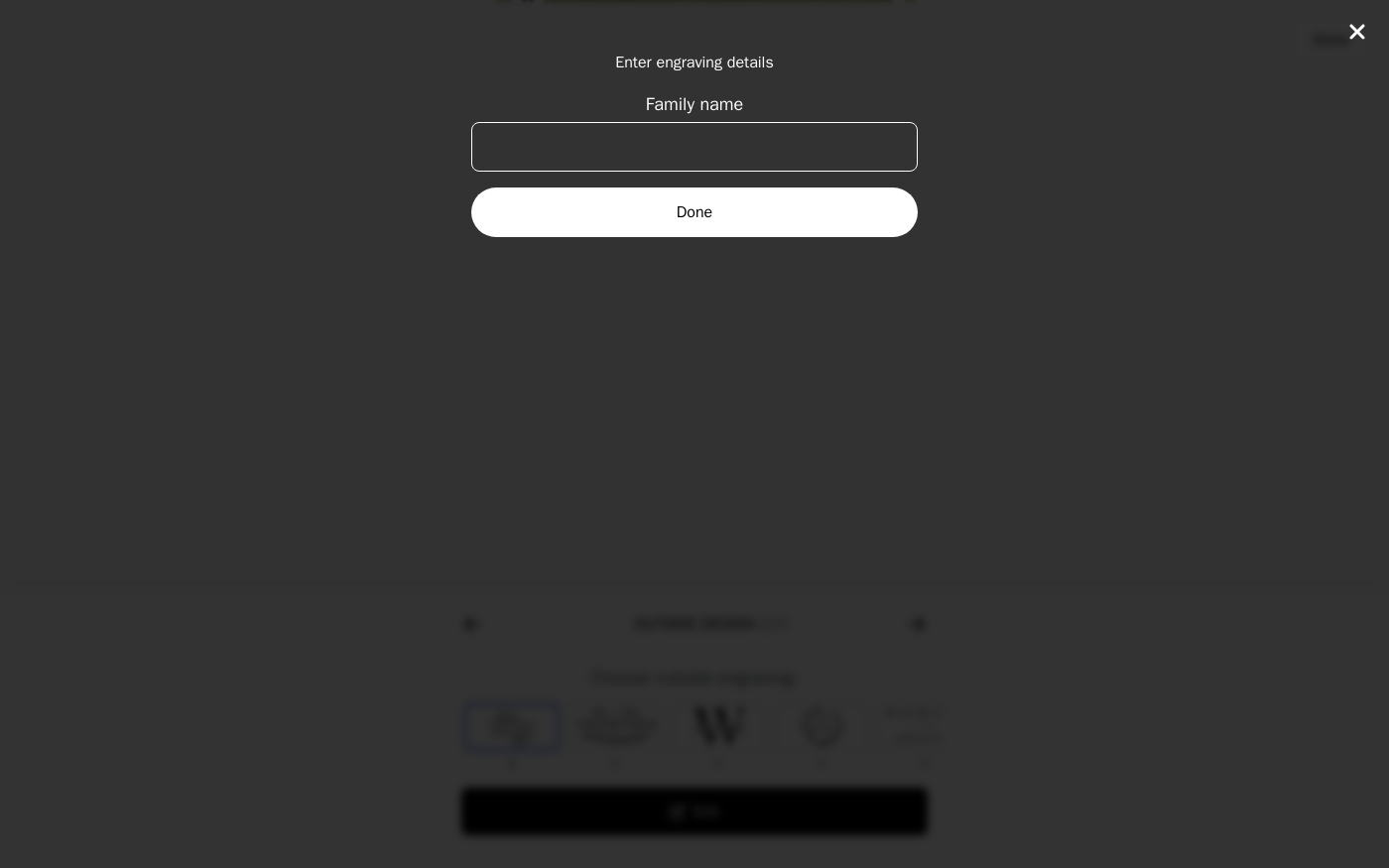 scroll, scrollTop: 0, scrollLeft: 762, axis: horizontal 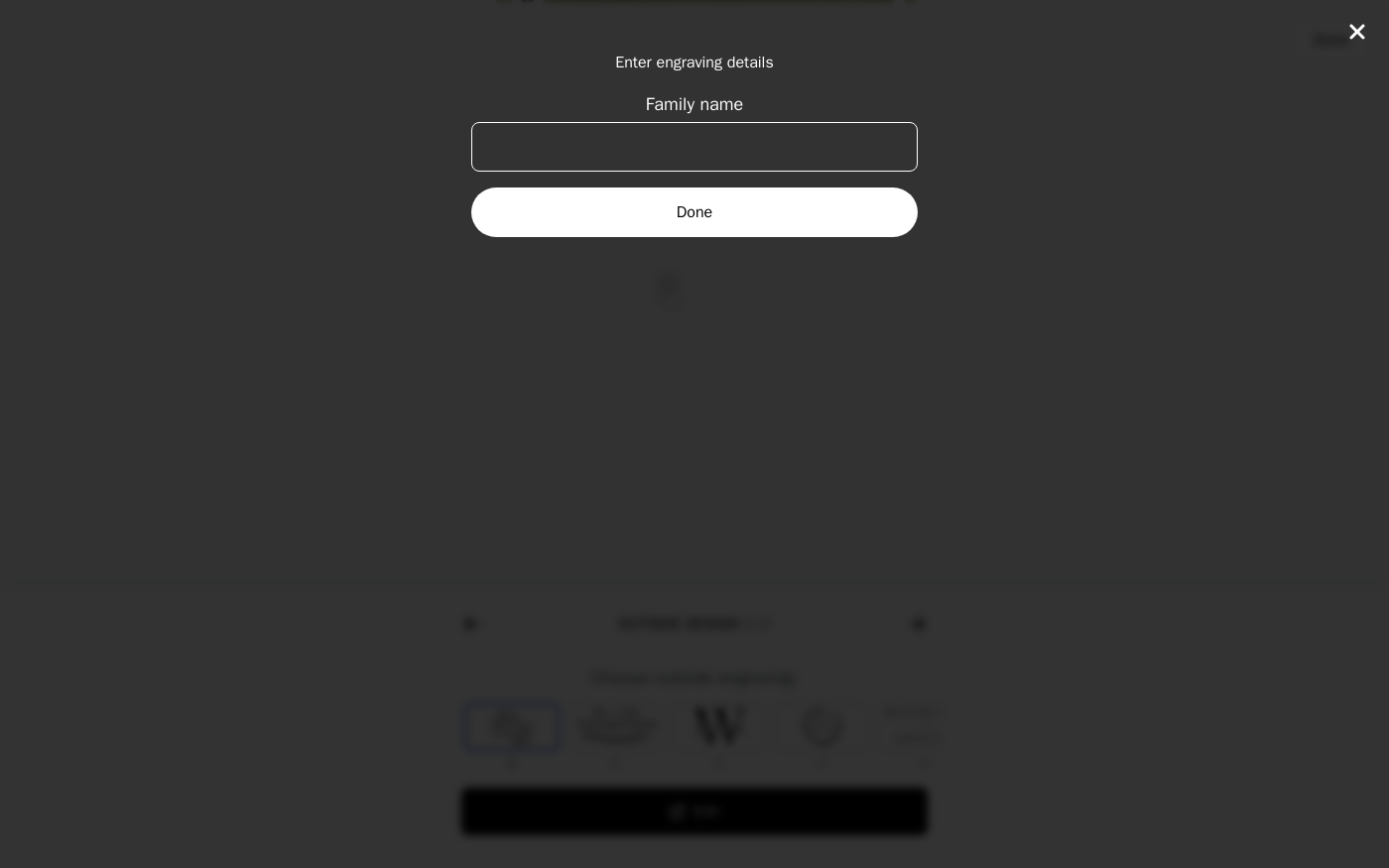 click on "Family name" at bounding box center [694, 147] 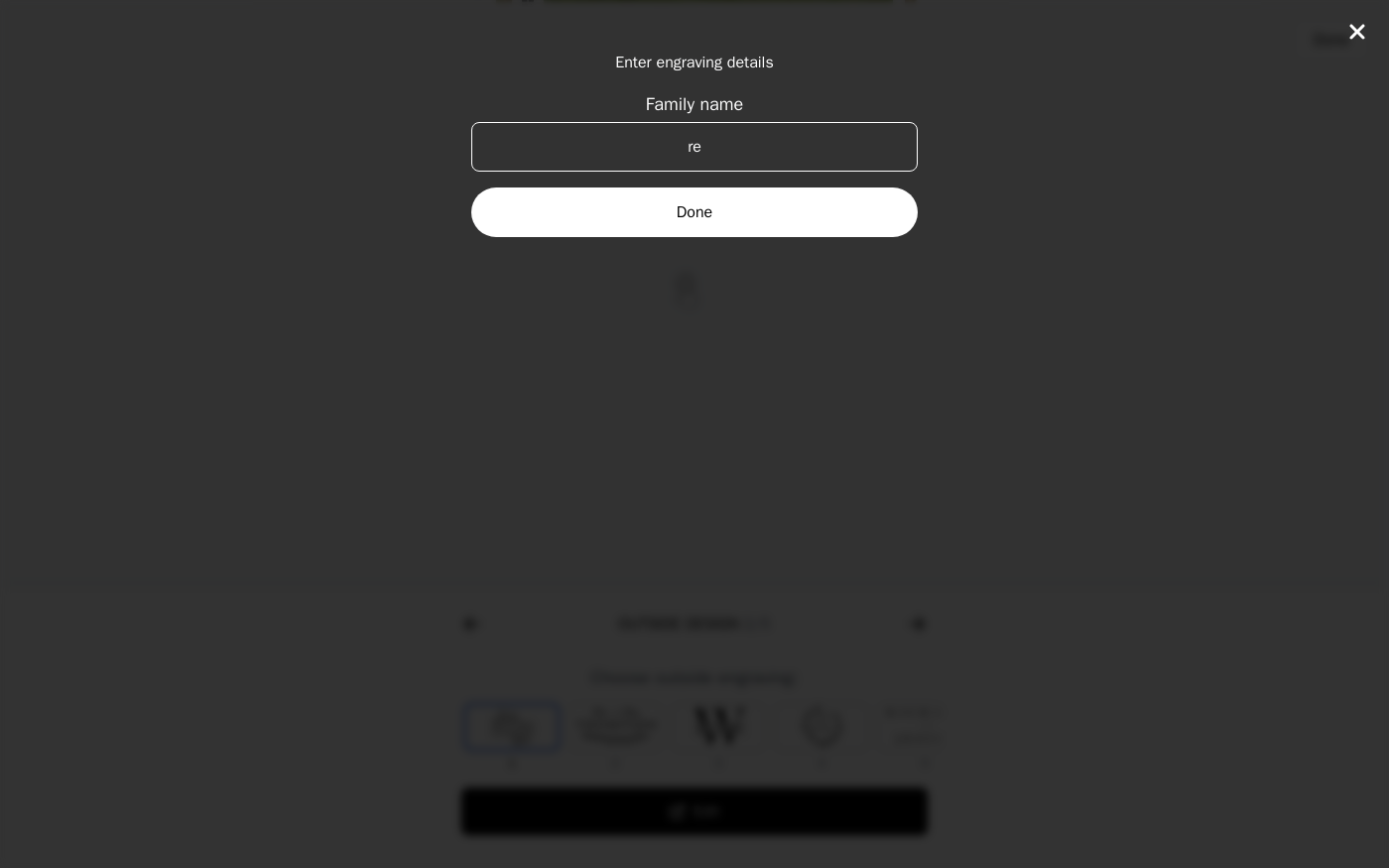 type on "r" 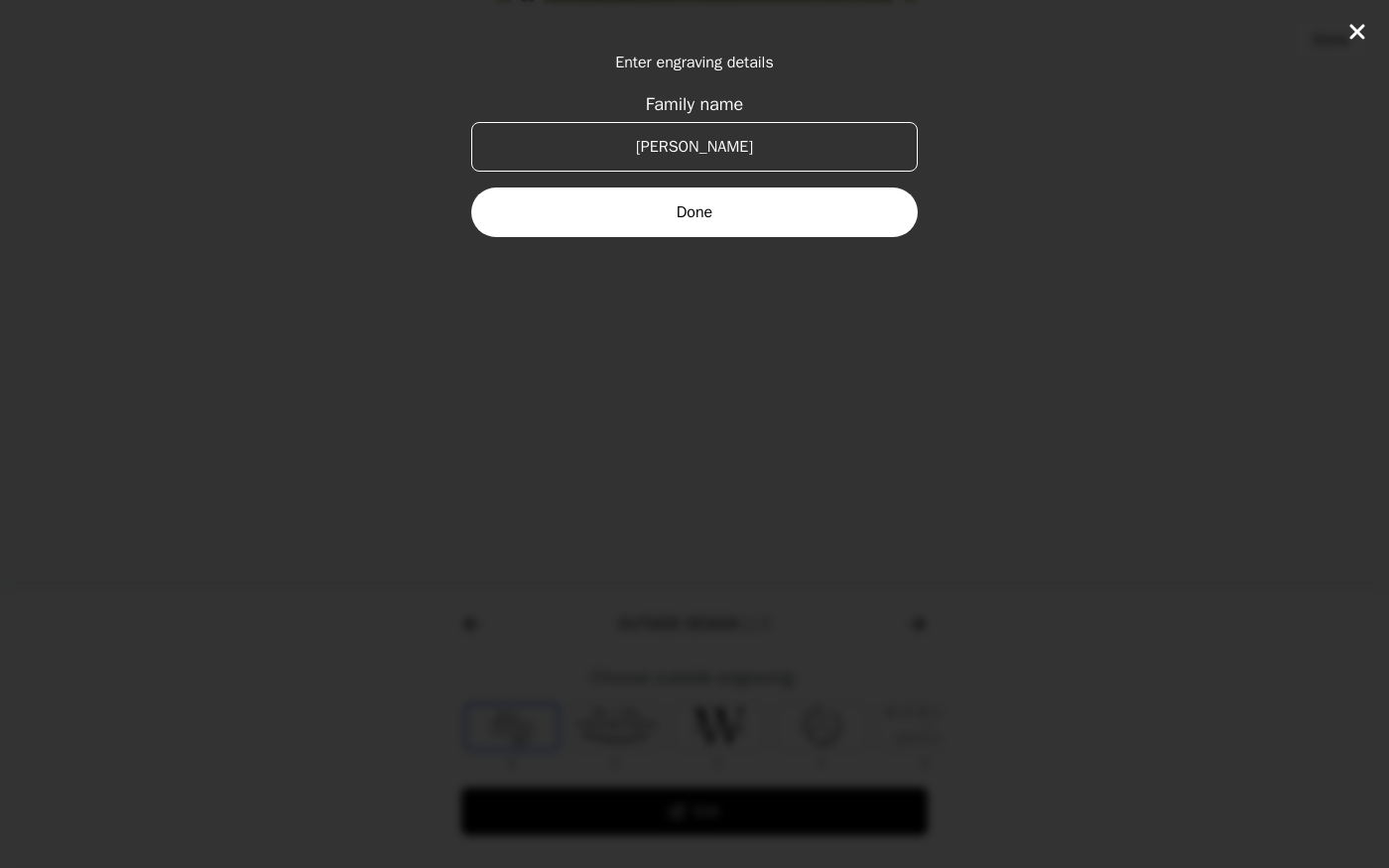 type on "[PERSON_NAME]" 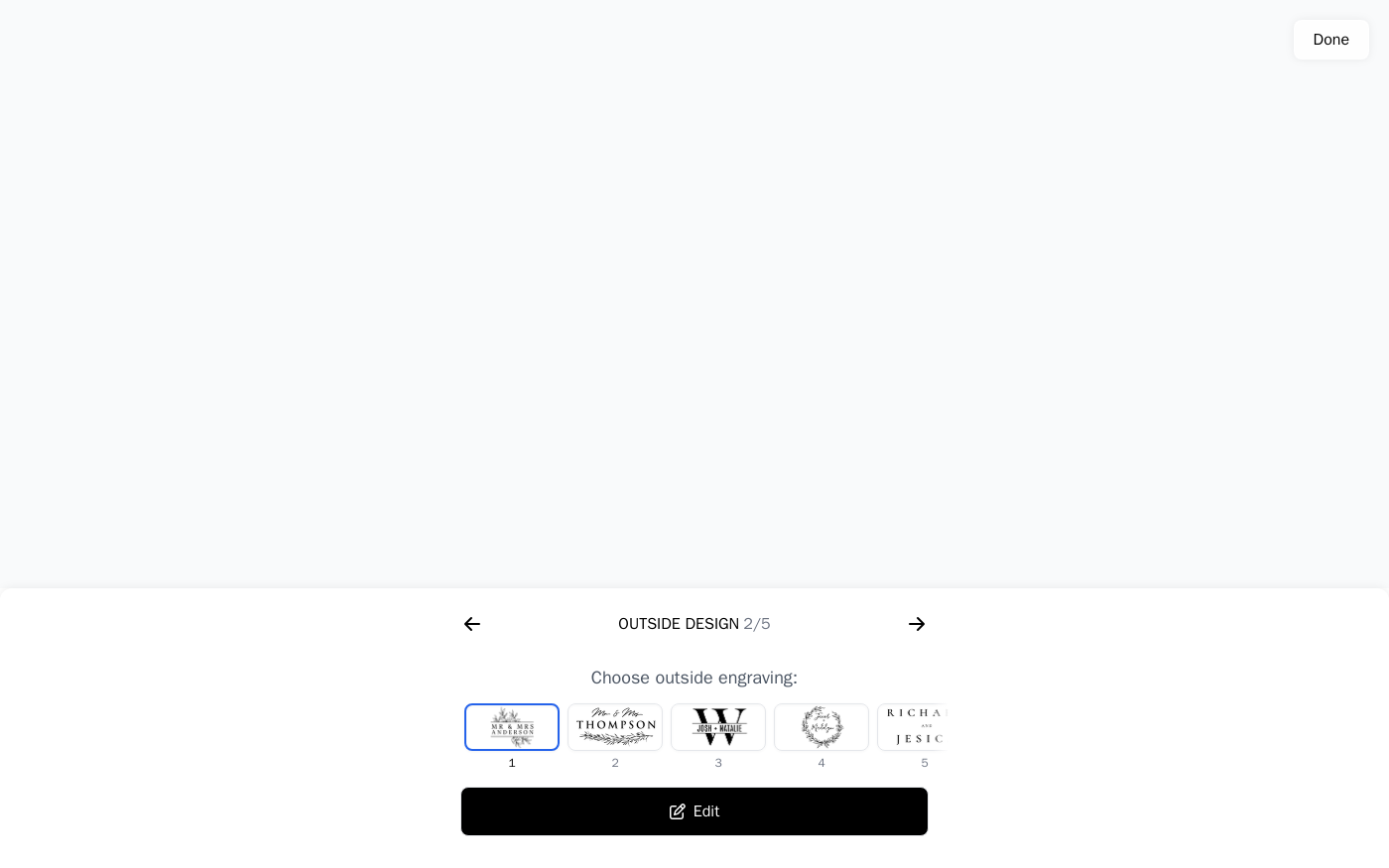 click at bounding box center [512, 727] 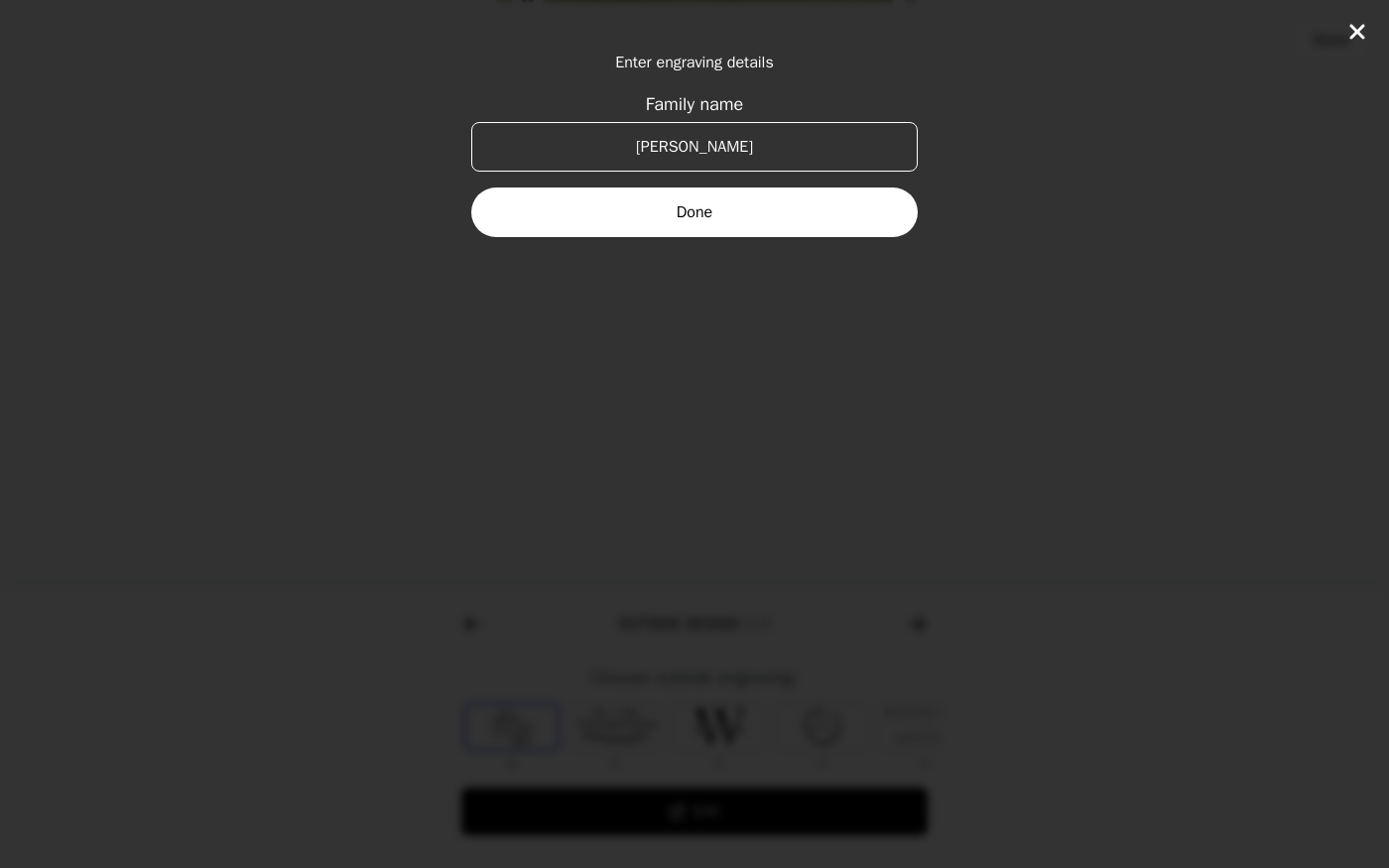 click on "[PERSON_NAME]" at bounding box center (694, 147) 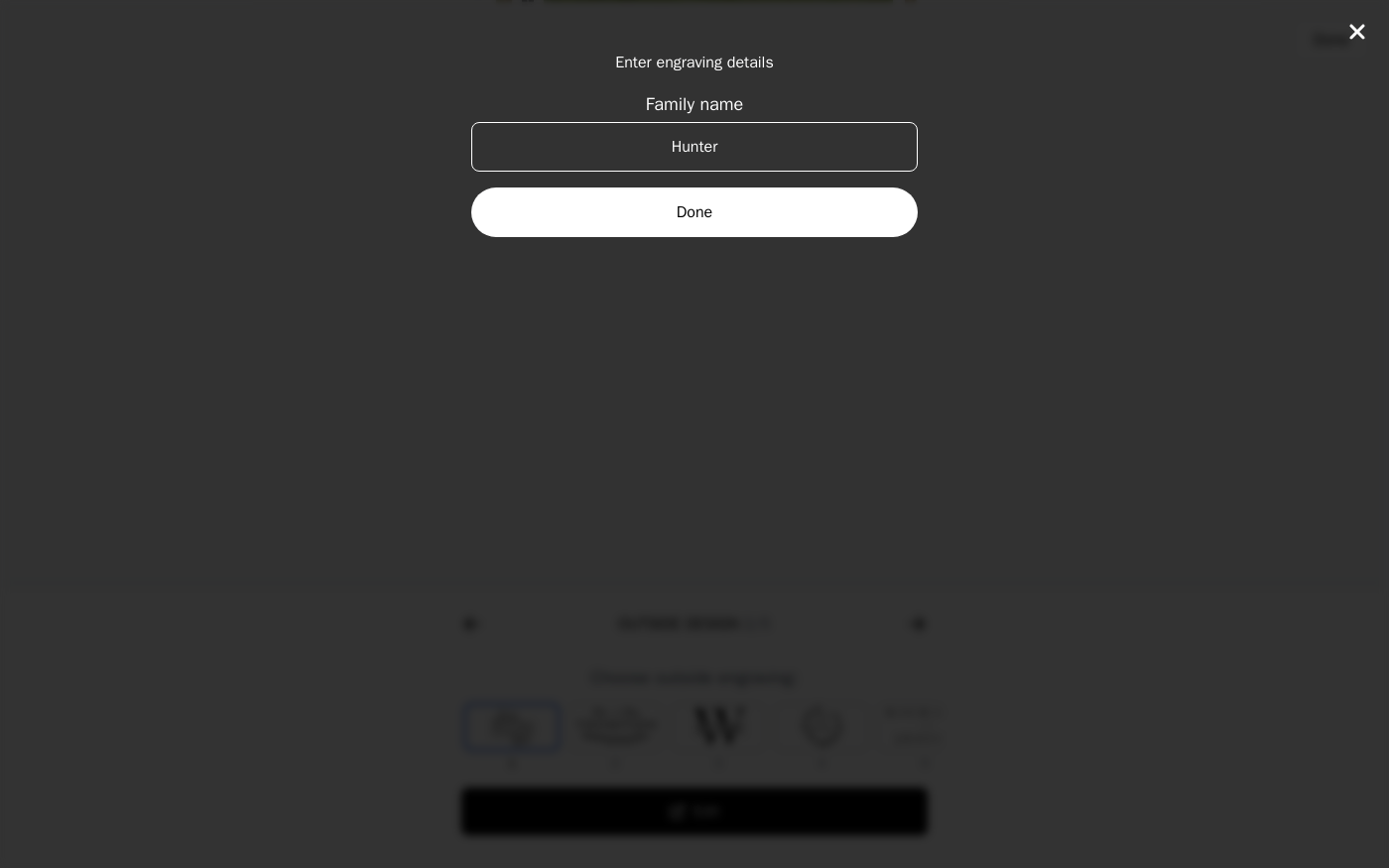 click on "Done" at bounding box center (694, 212) 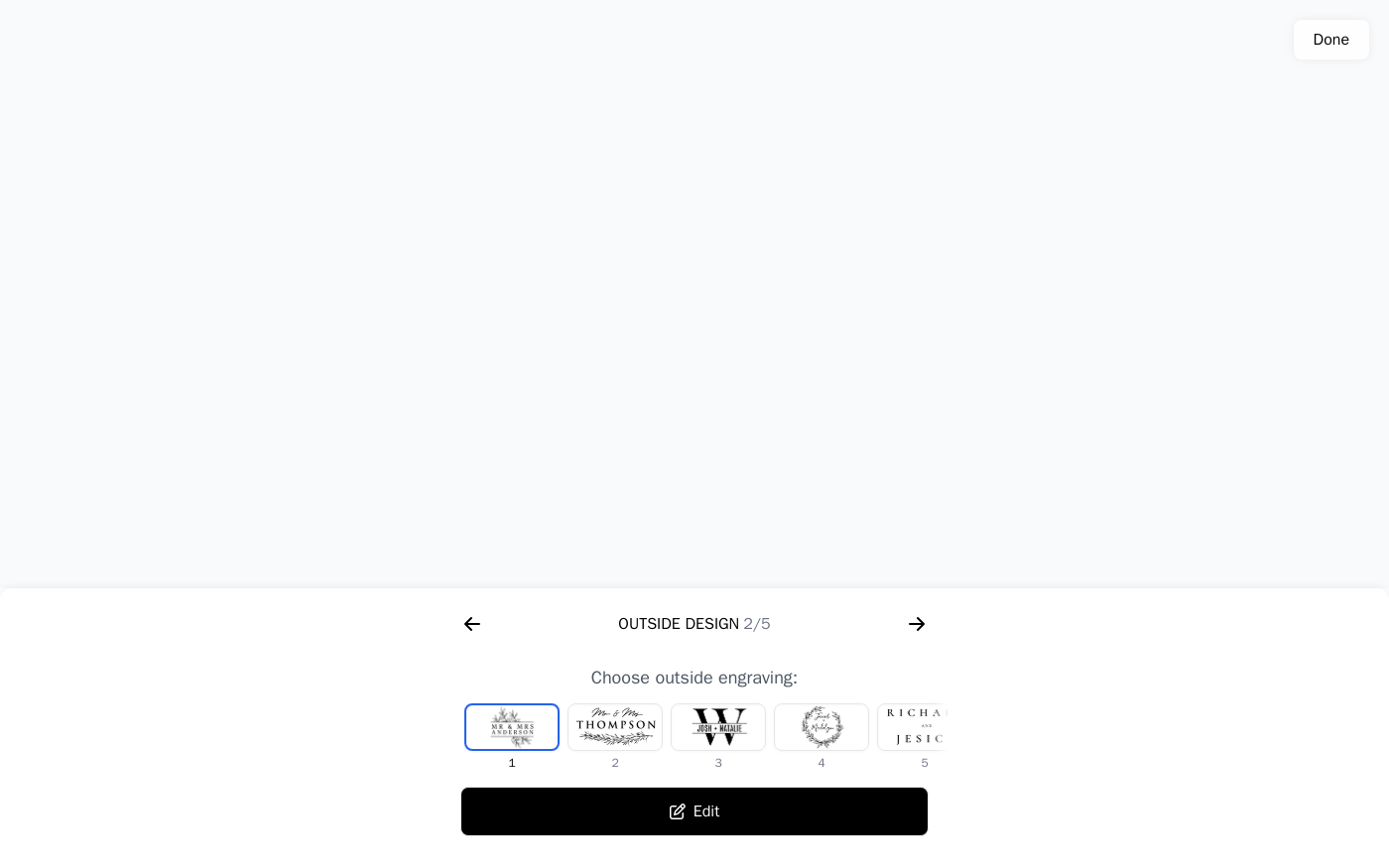 click at bounding box center (615, 727) 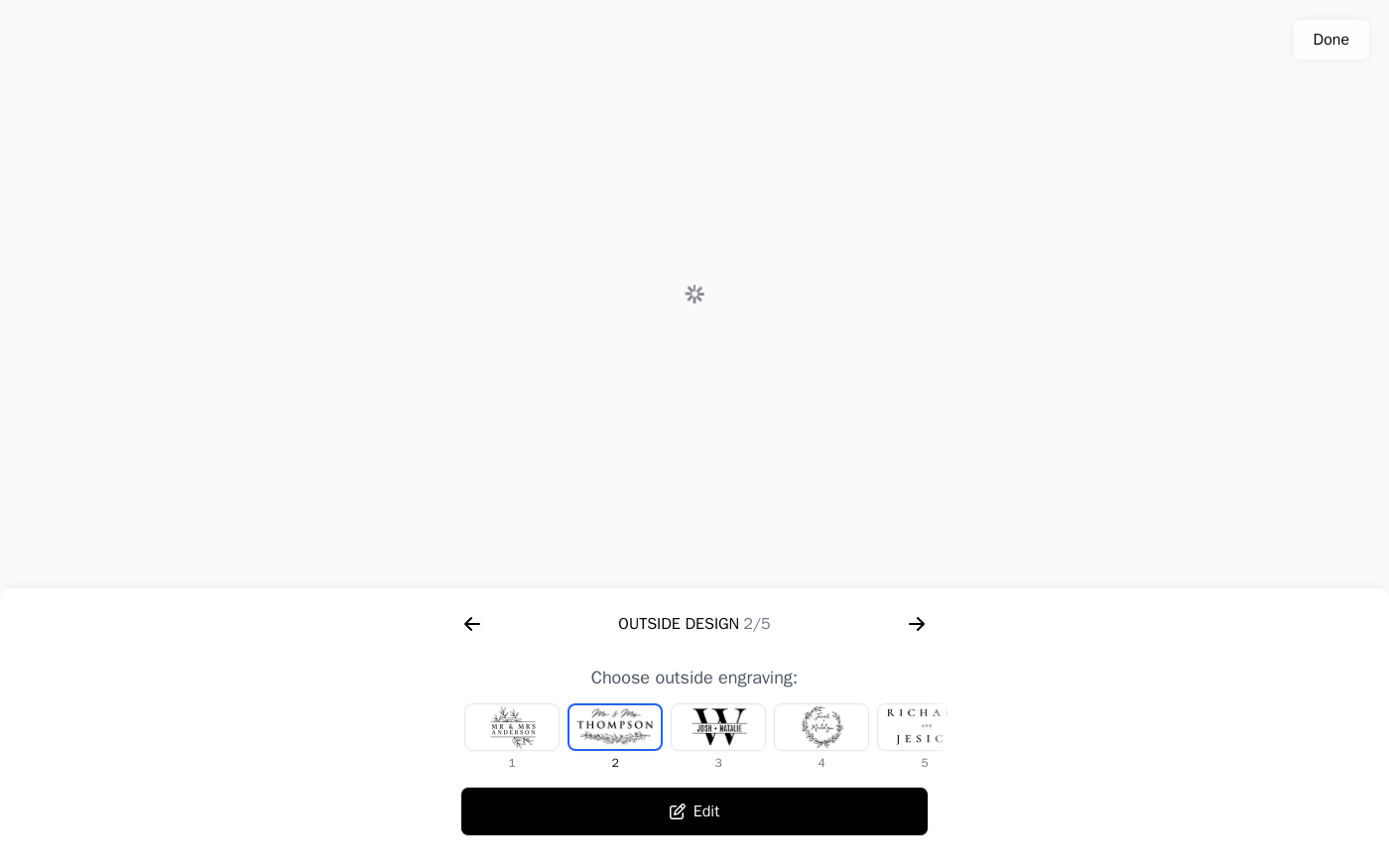 click at bounding box center (718, 727) 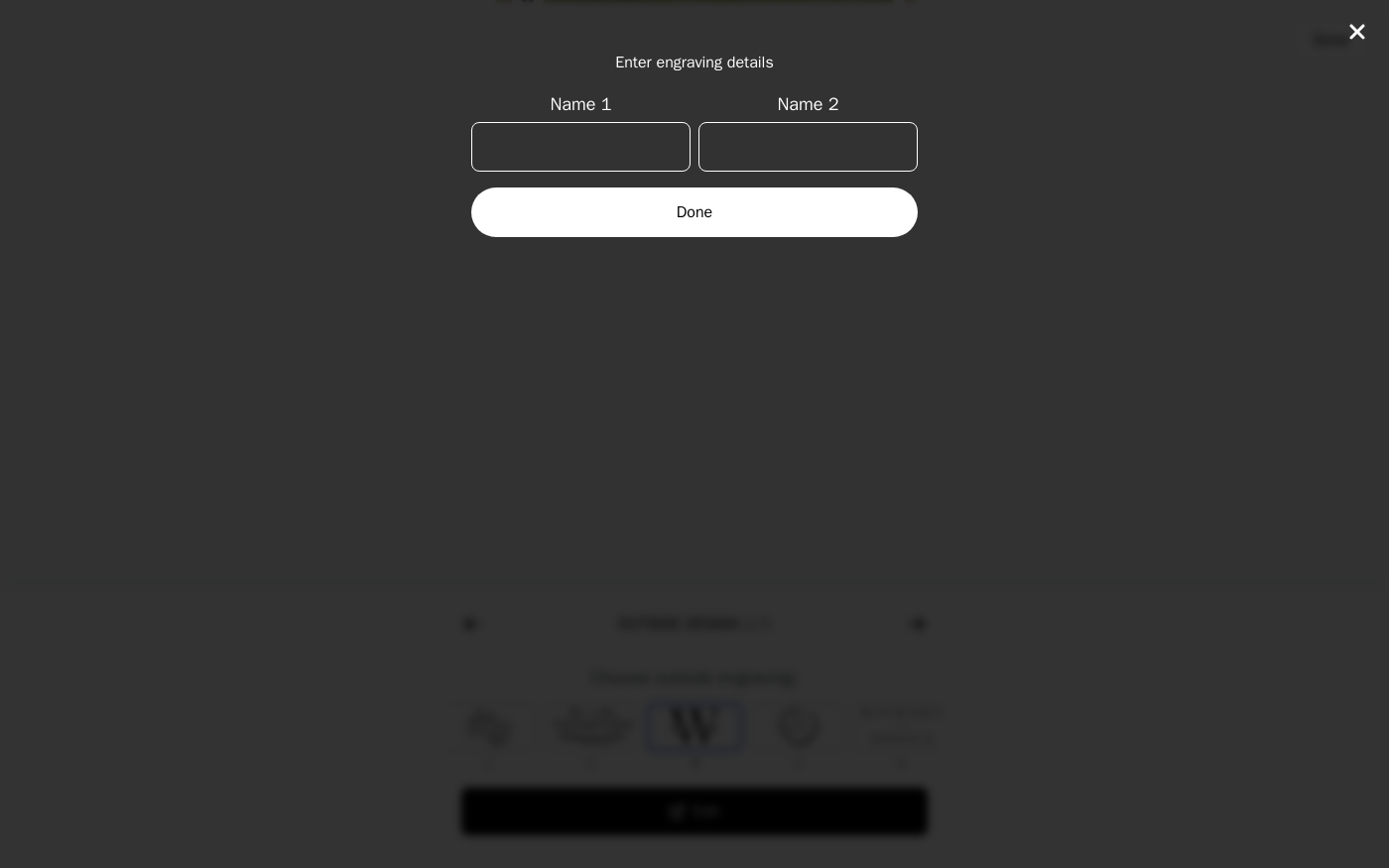 click on "Enter engraving details Name 1 Name 2 Done" 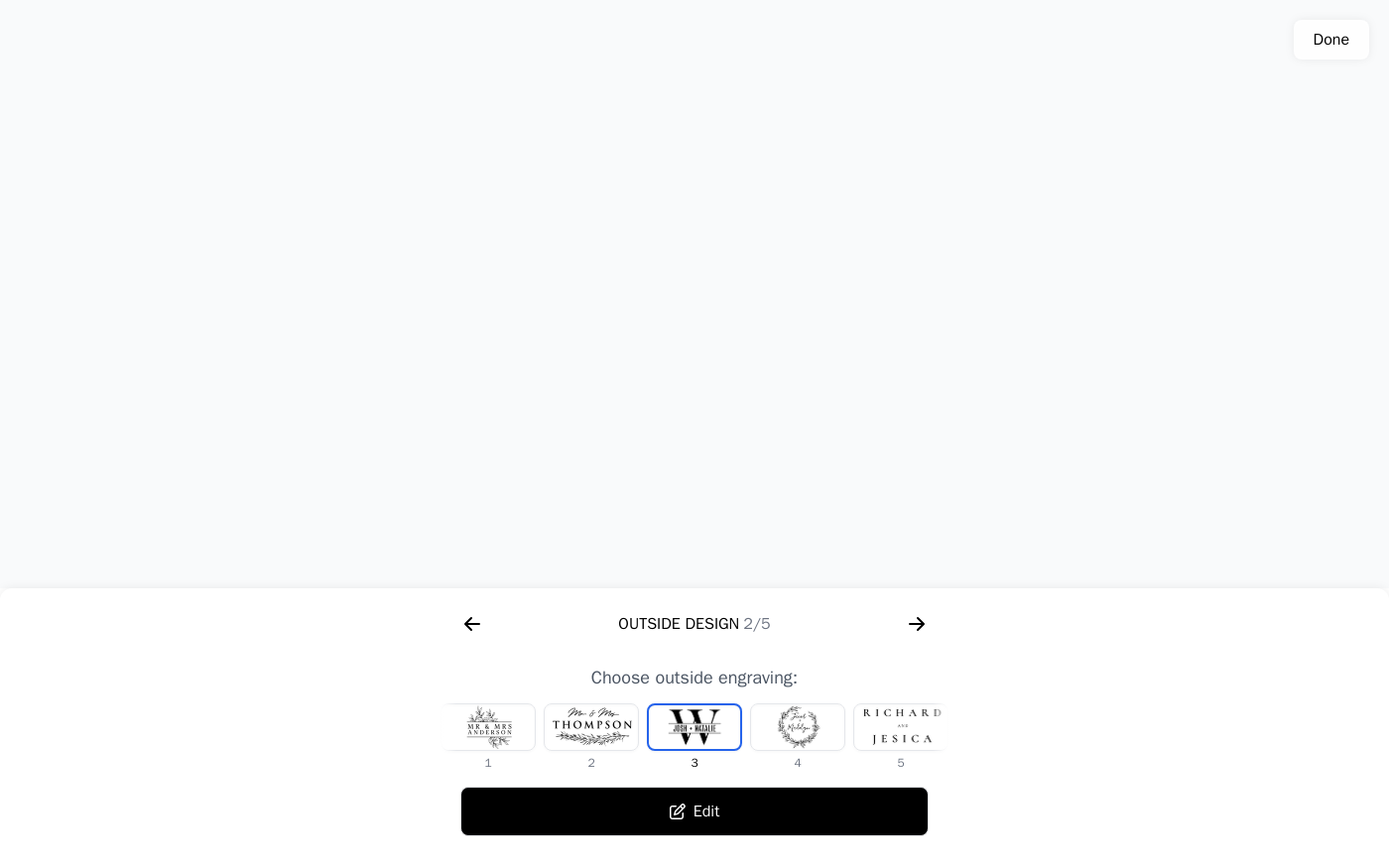 click at bounding box center (798, 727) 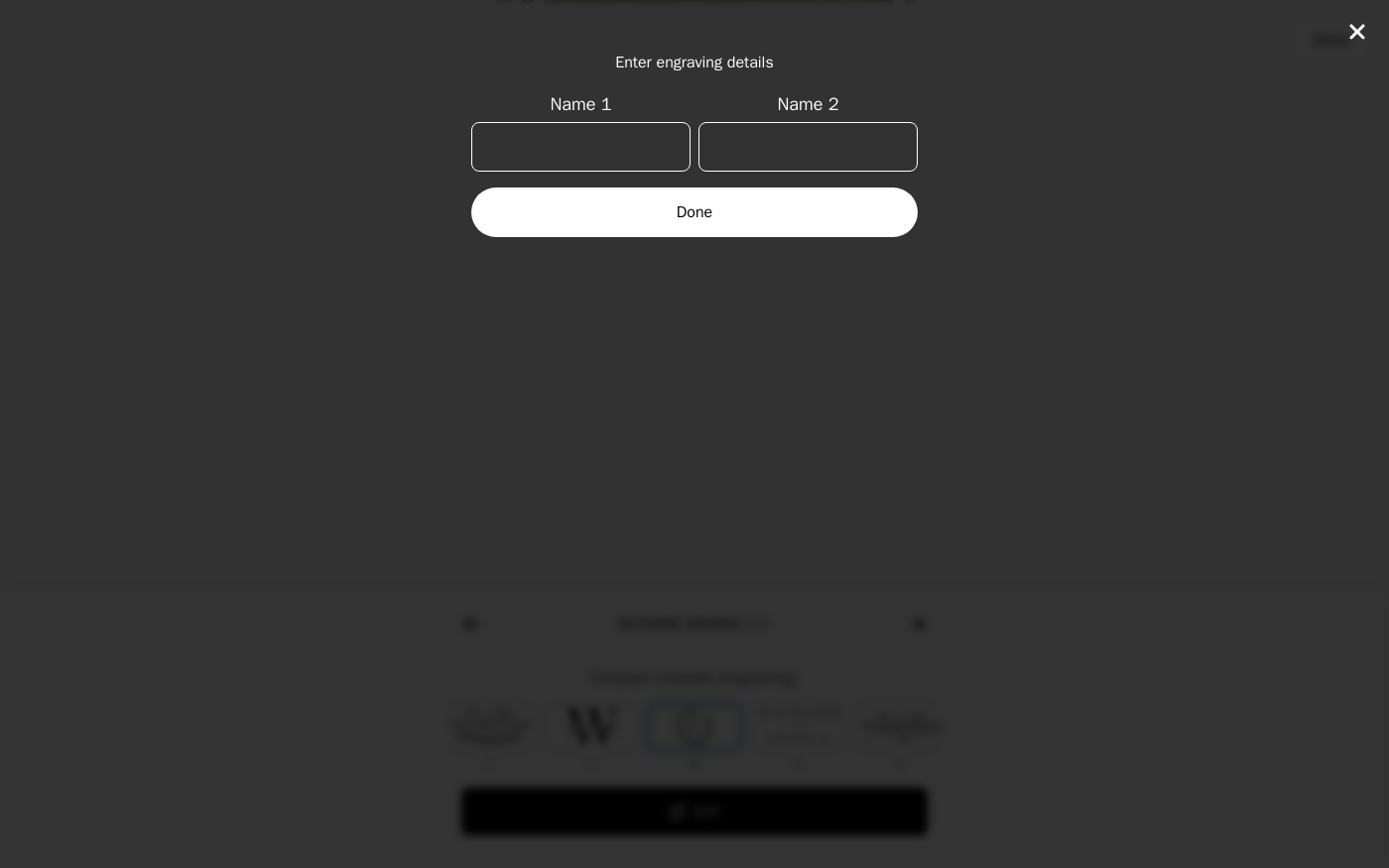 click on "Name 1" at bounding box center (580, 147) 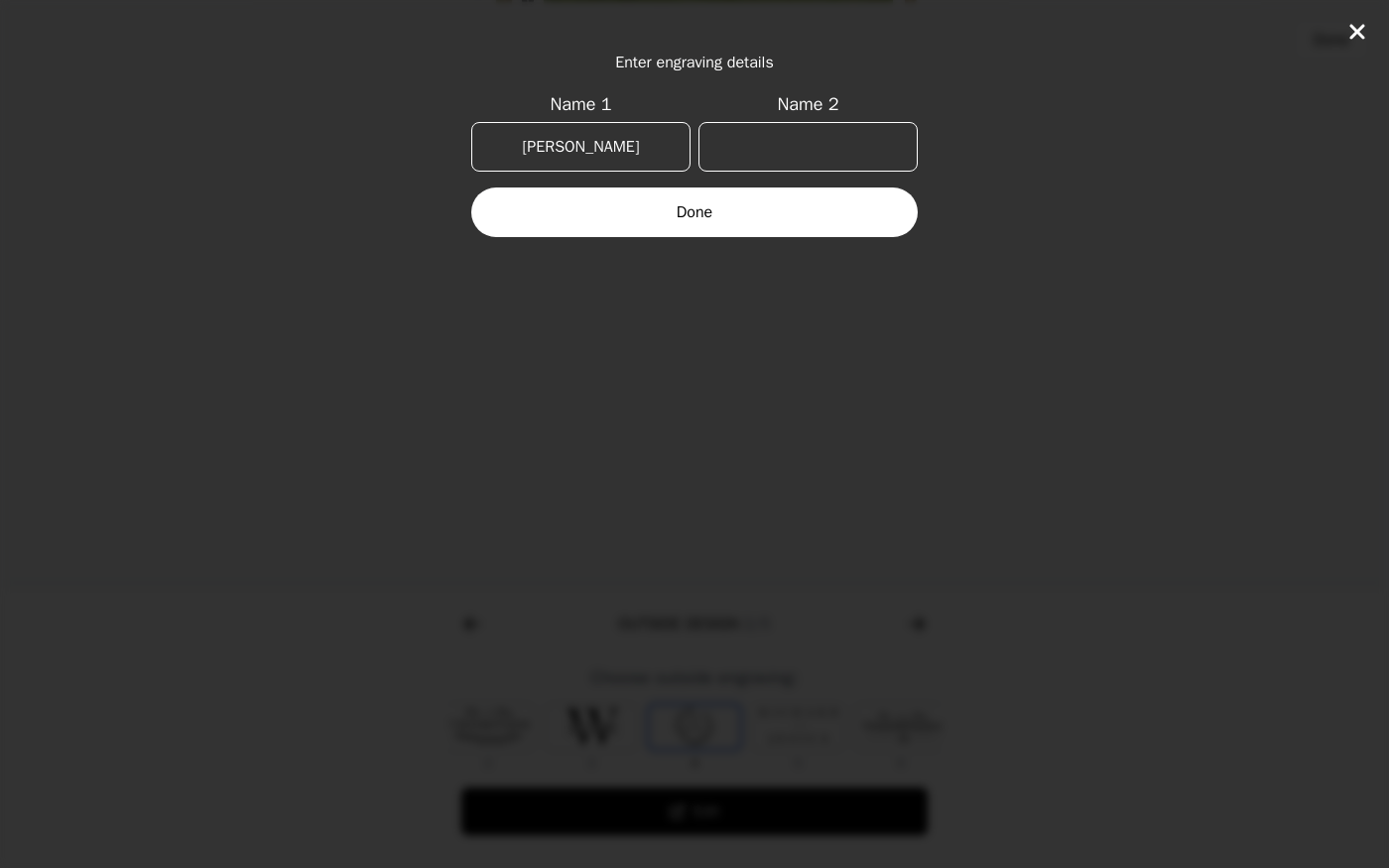 type on "[PERSON_NAME]" 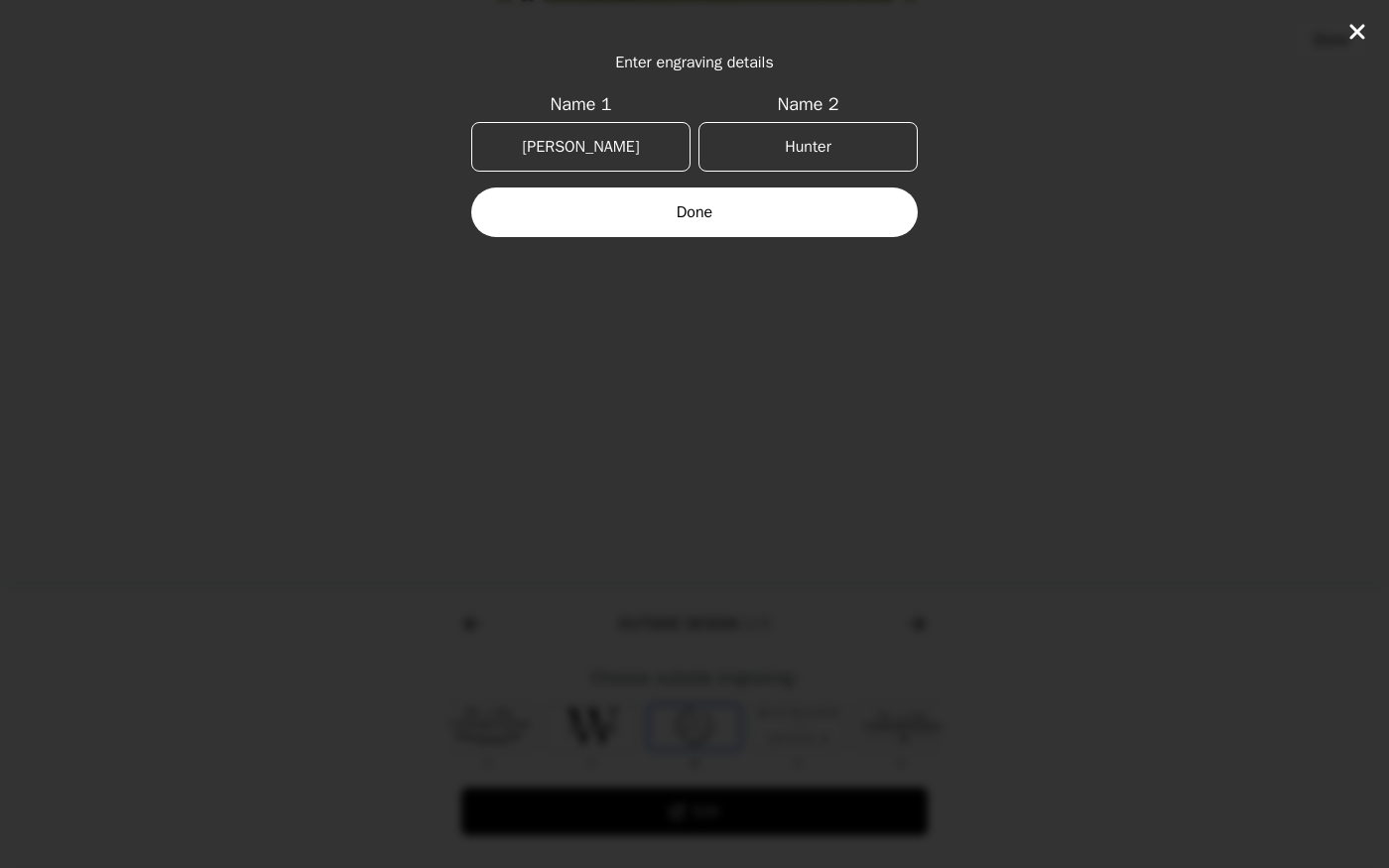 type on "Hunter" 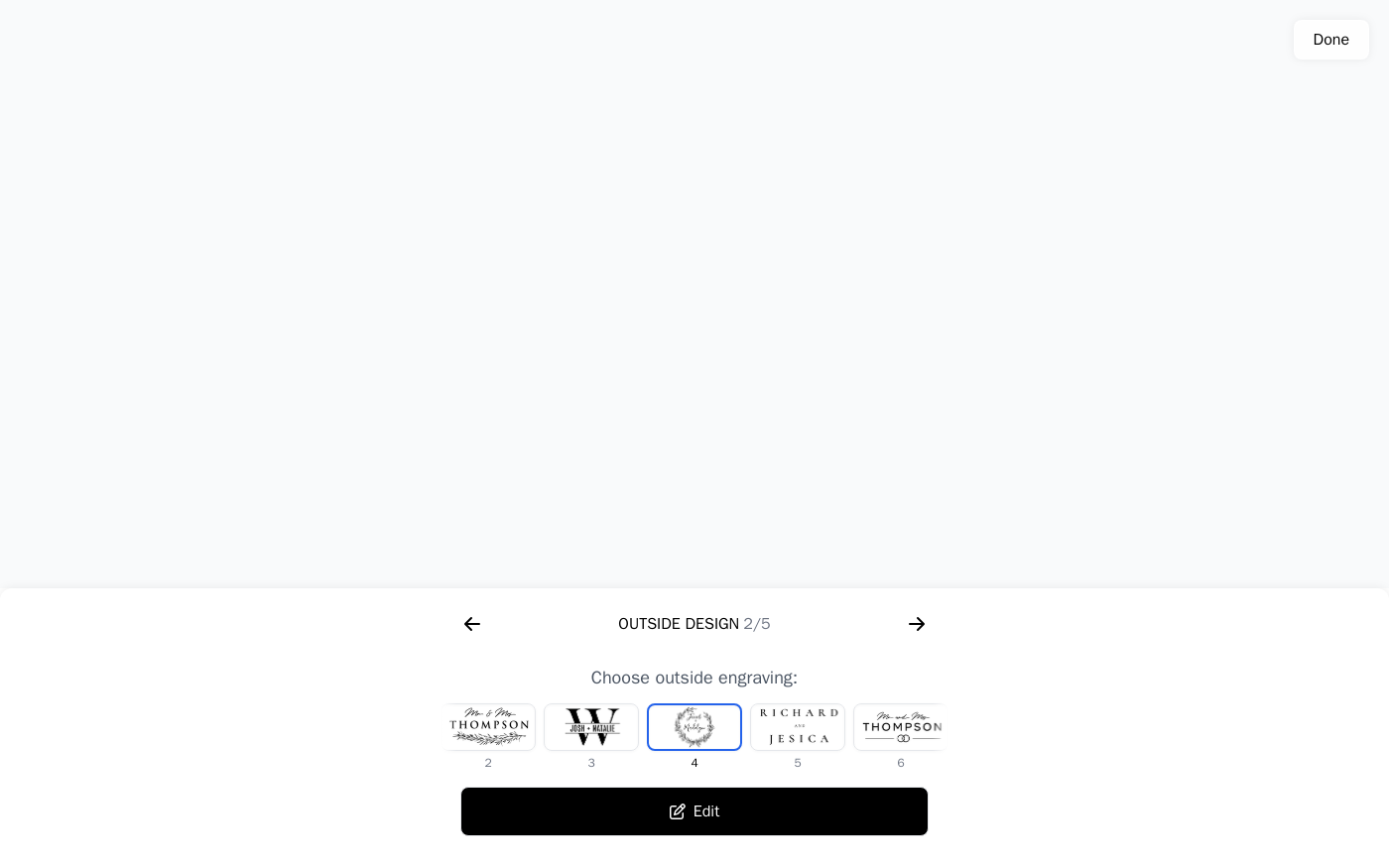 click 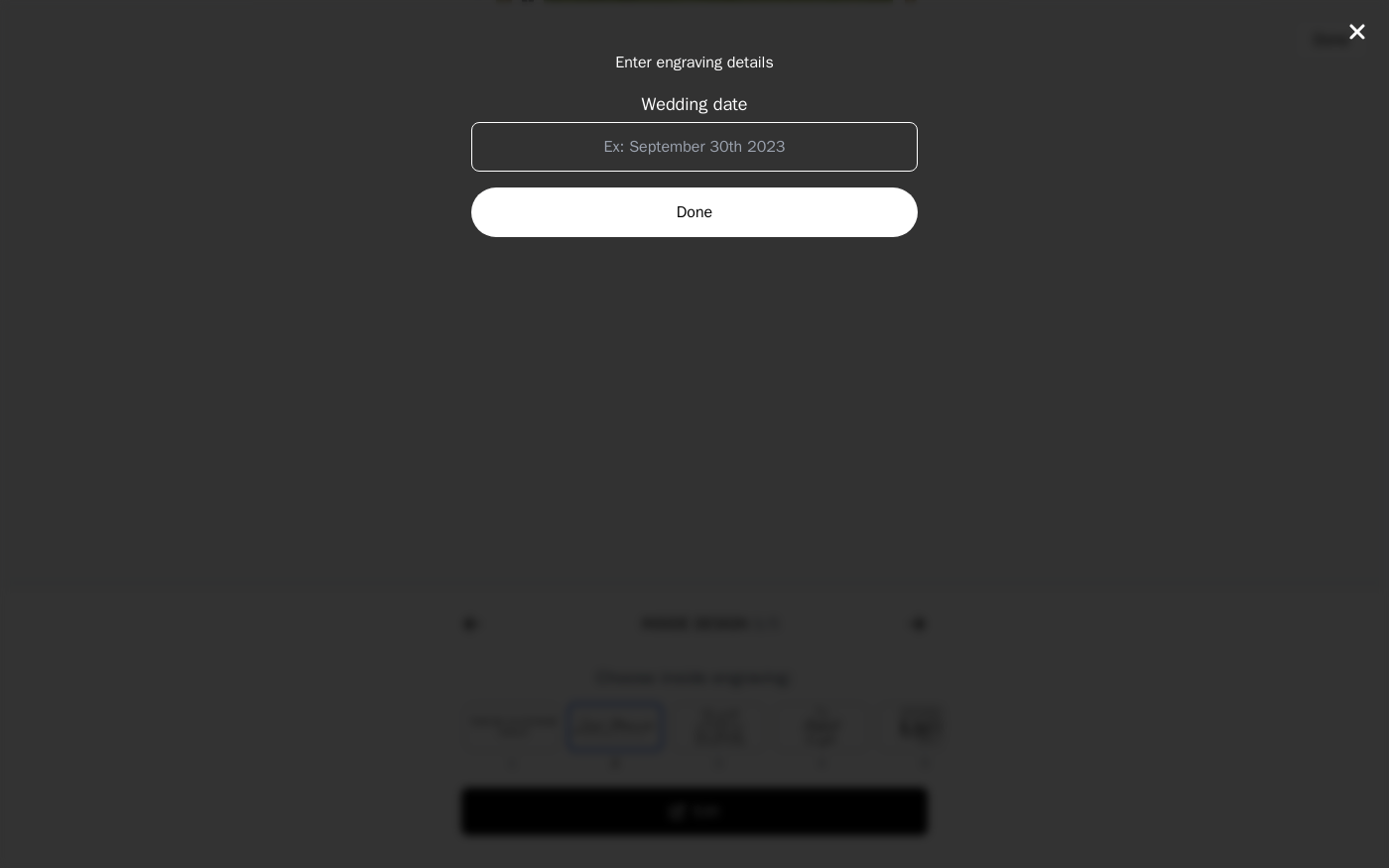 scroll, scrollTop: 0, scrollLeft: 1270, axis: horizontal 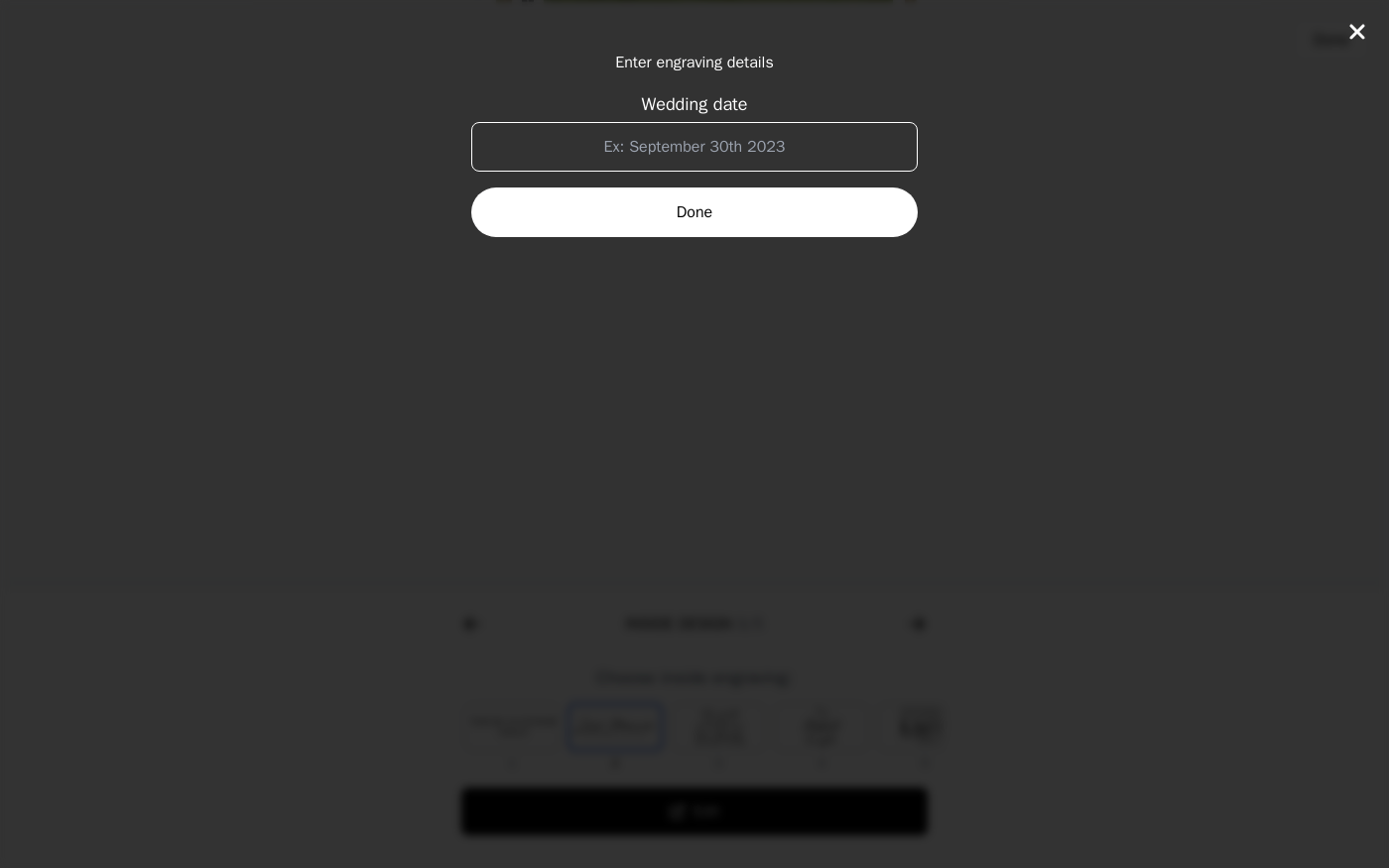 click on "Enter engraving details Wedding date Done" 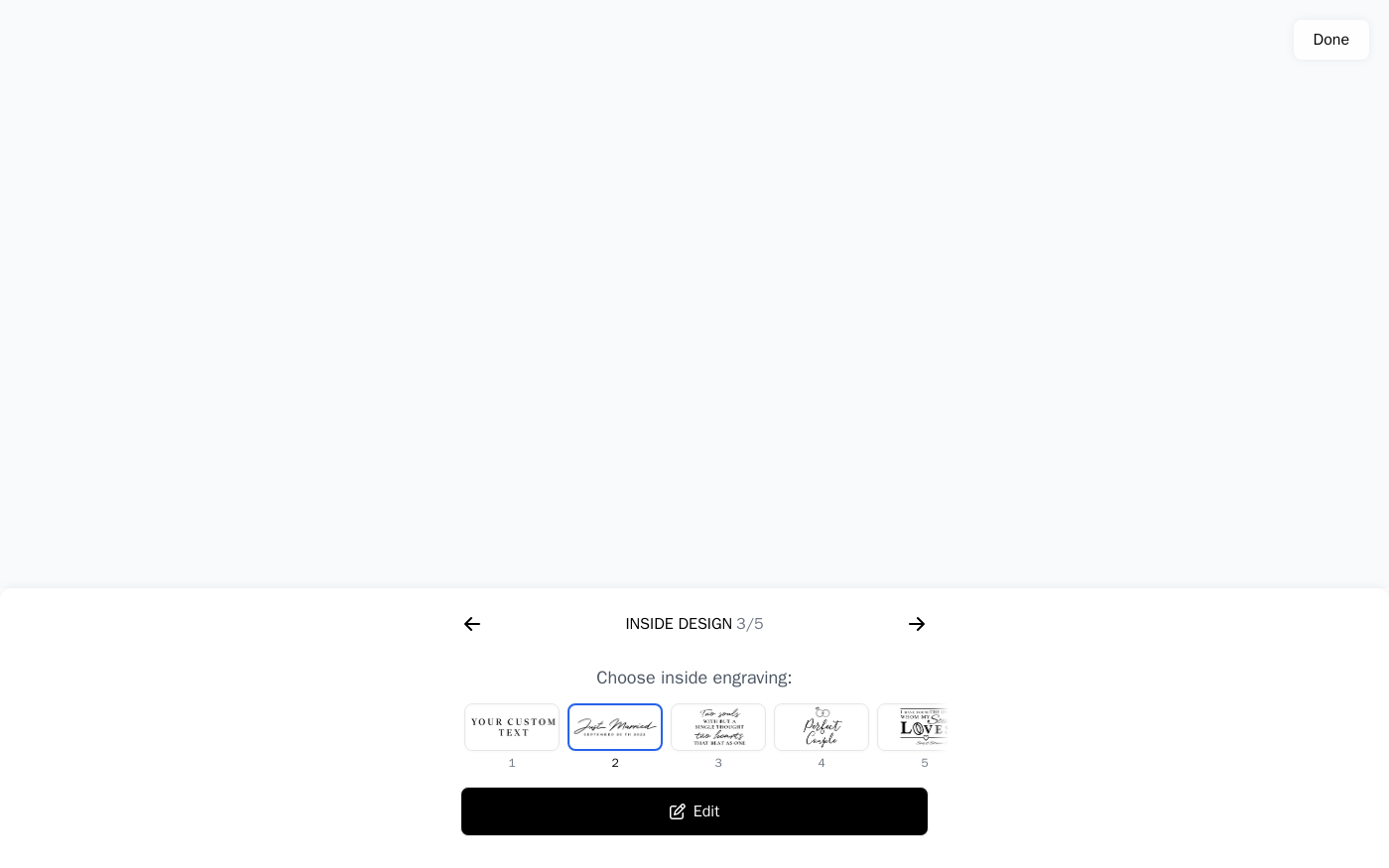 click 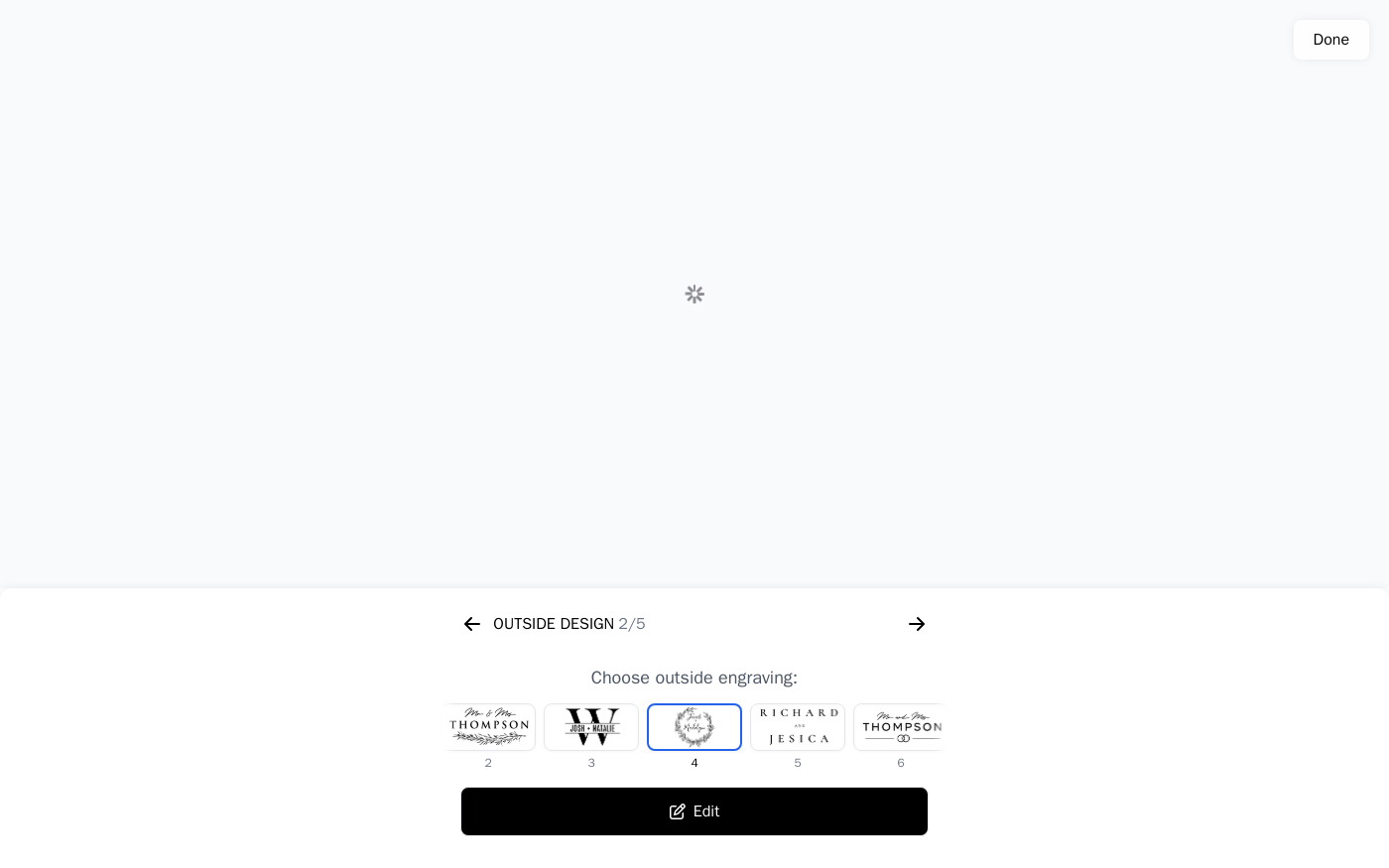 scroll, scrollTop: 0, scrollLeft: 762, axis: horizontal 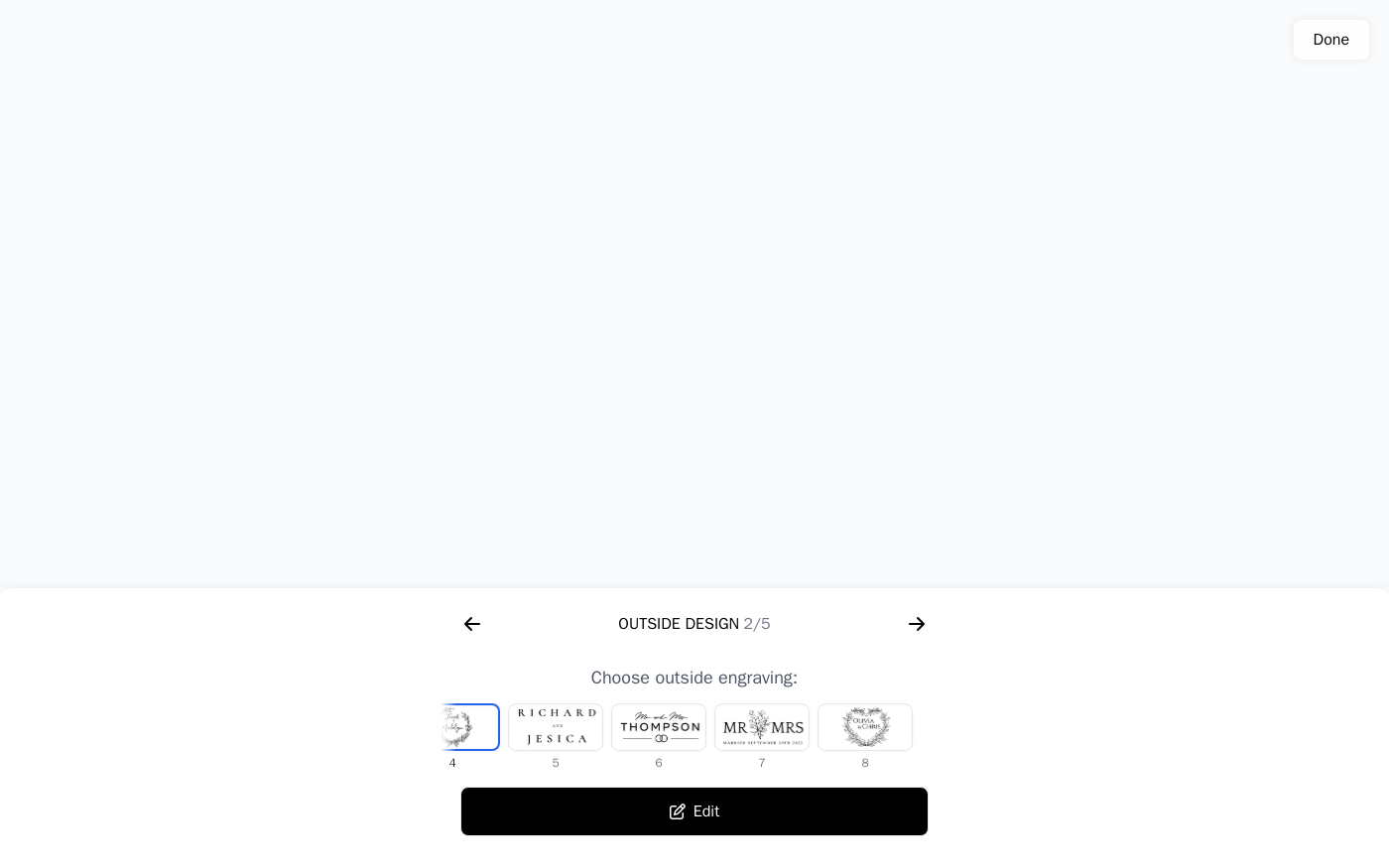 click at bounding box center [865, 727] 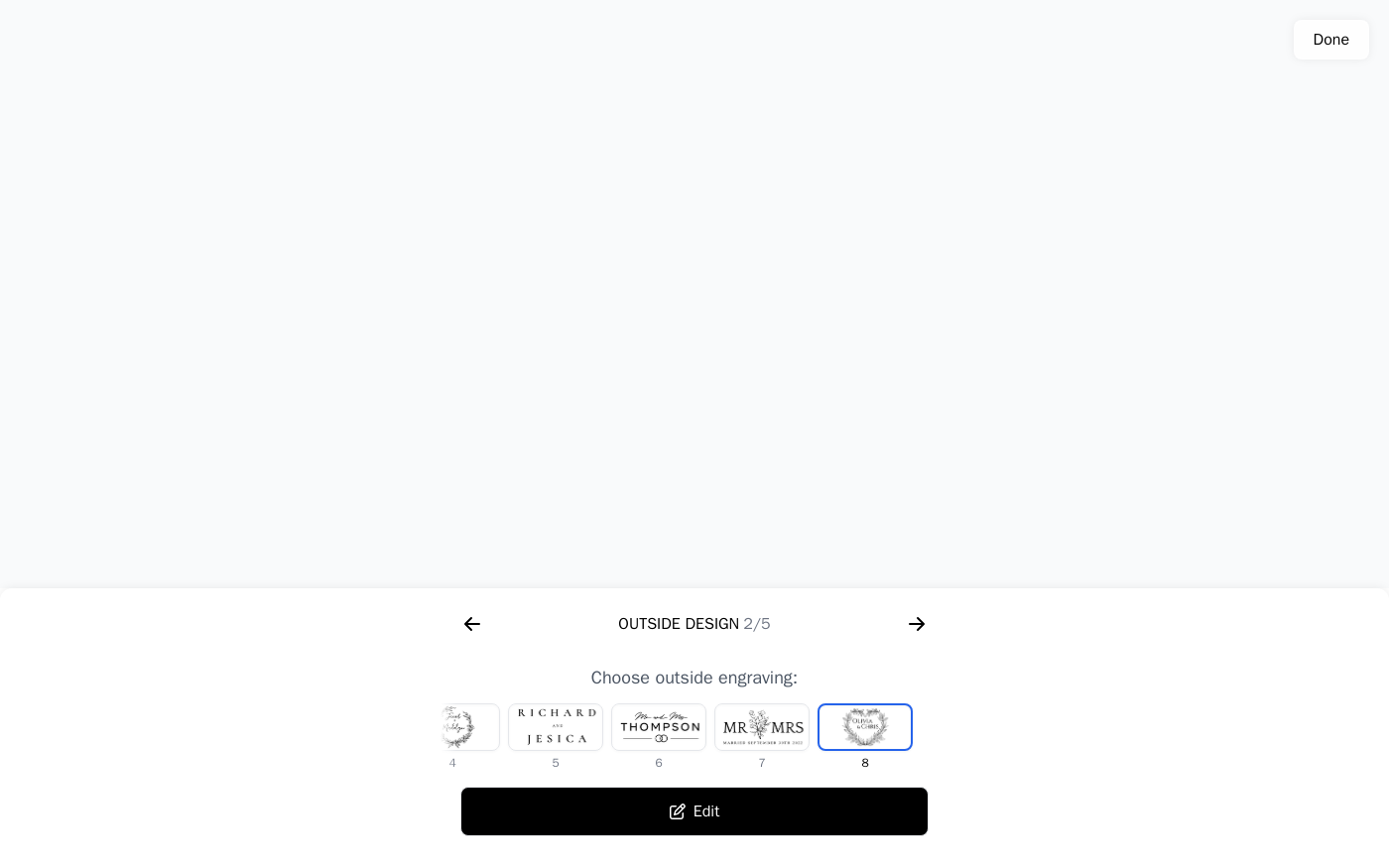 scroll, scrollTop: 208, scrollLeft: 0, axis: vertical 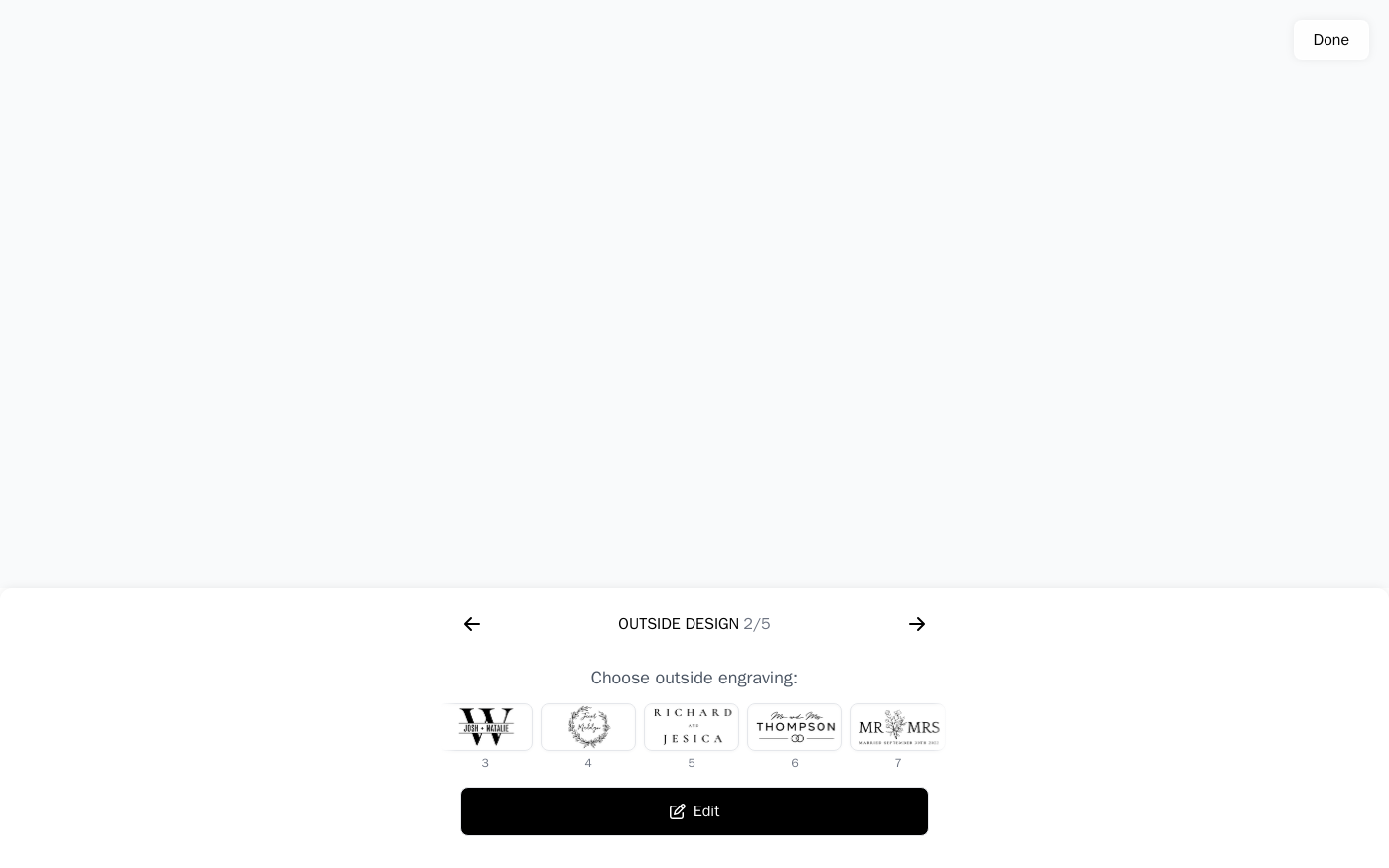 click at bounding box center [588, 727] 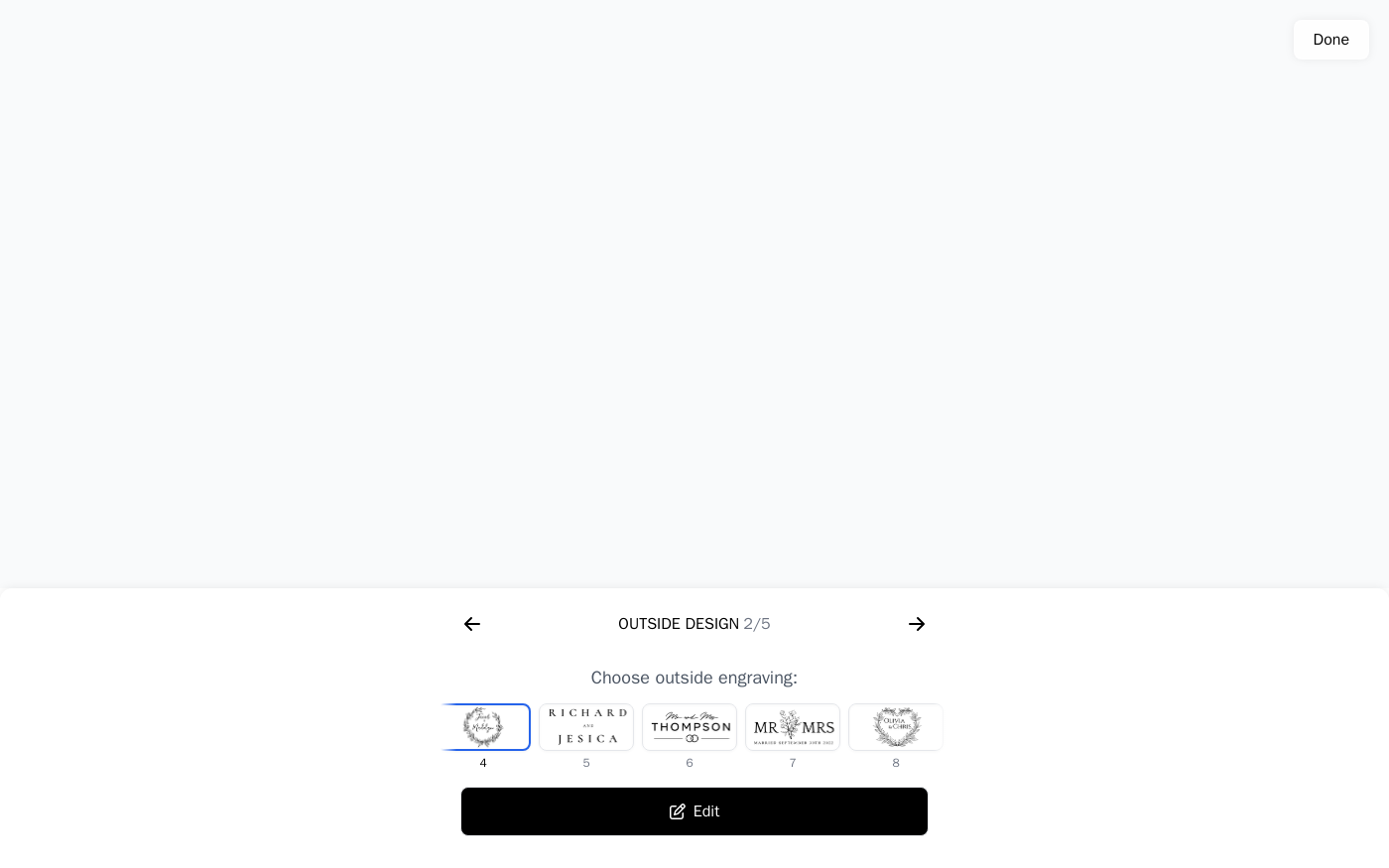 scroll, scrollTop: 0, scrollLeft: 346, axis: horizontal 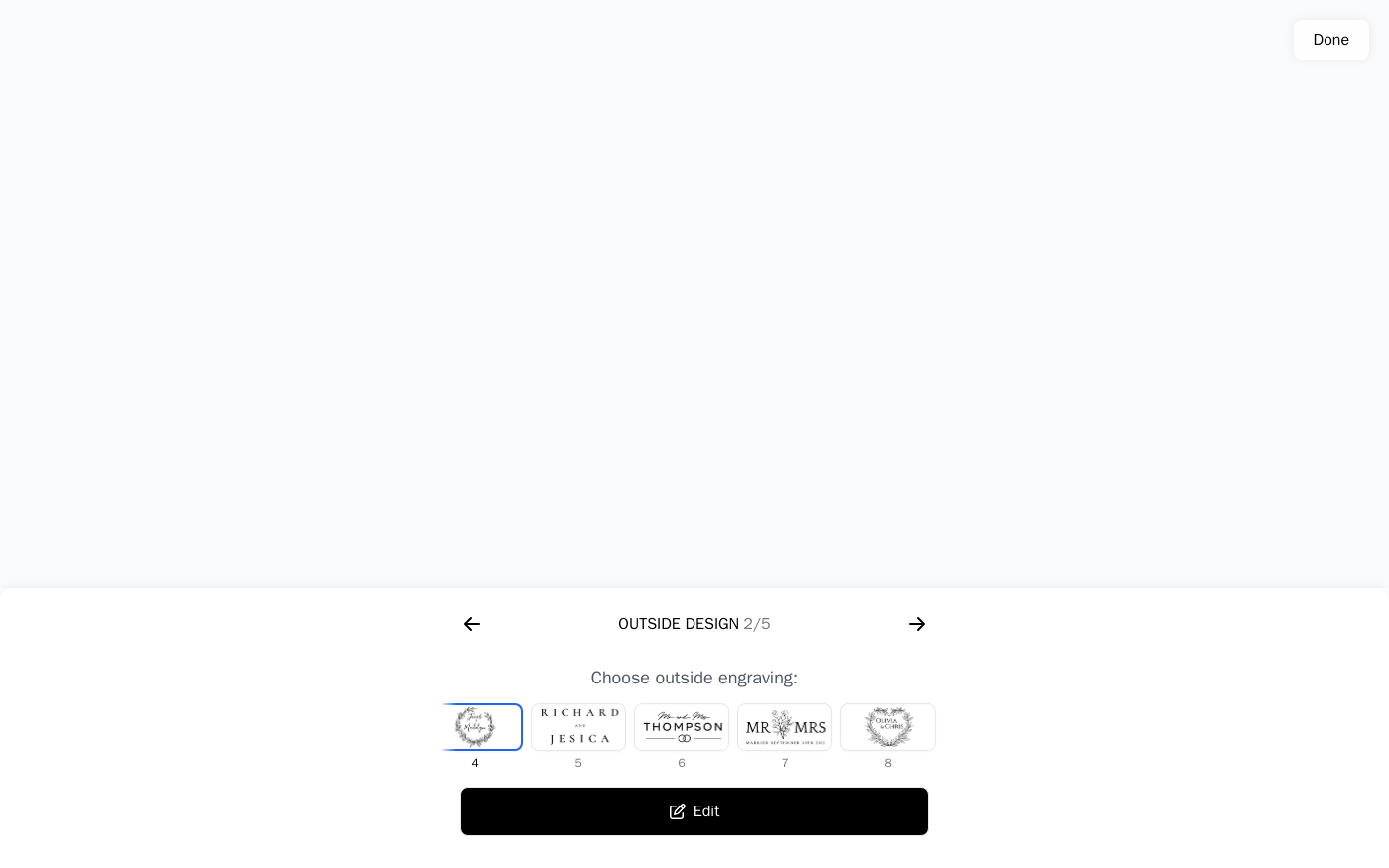 click at bounding box center [682, 727] 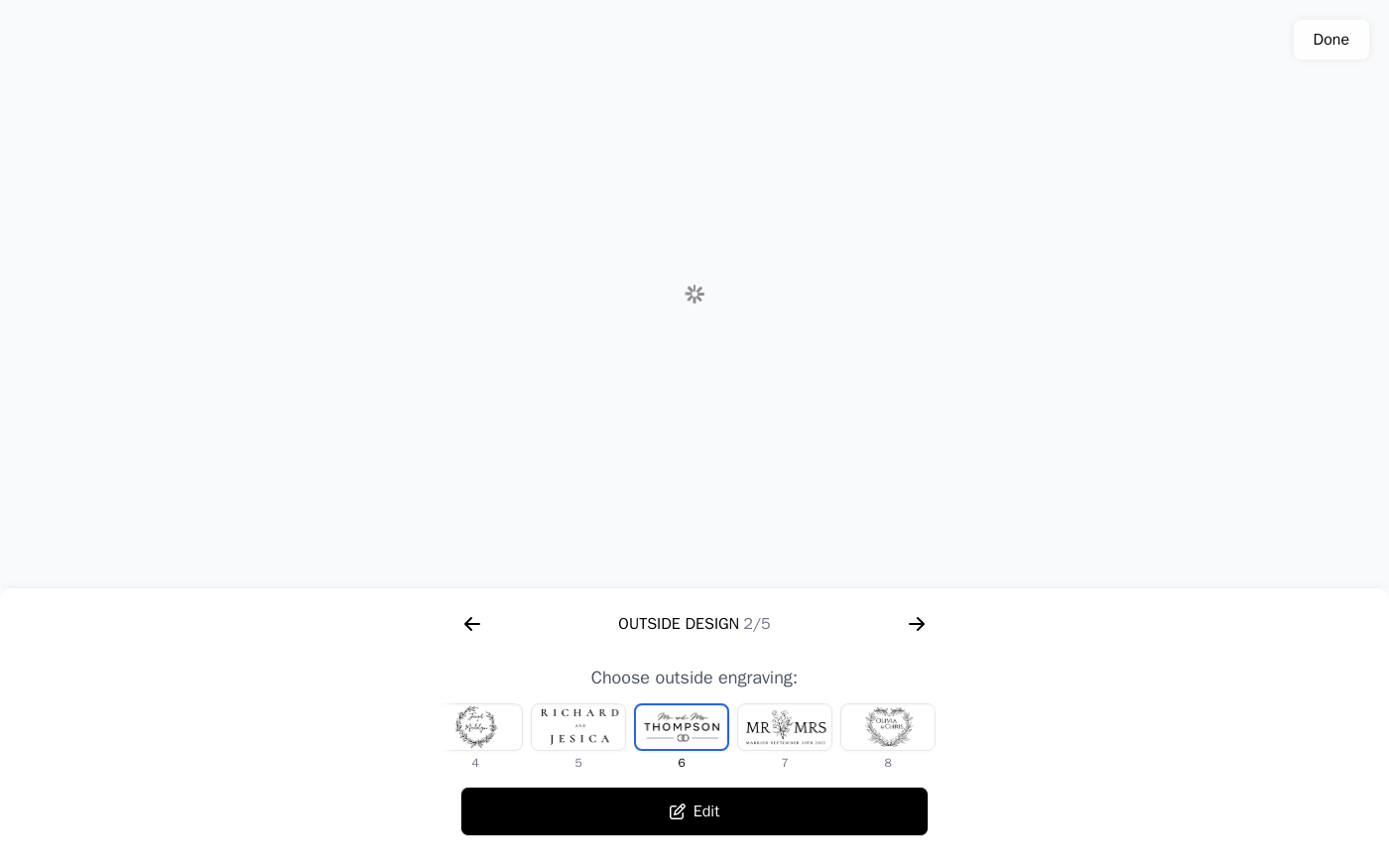 scroll, scrollTop: 0, scrollLeft: 333, axis: horizontal 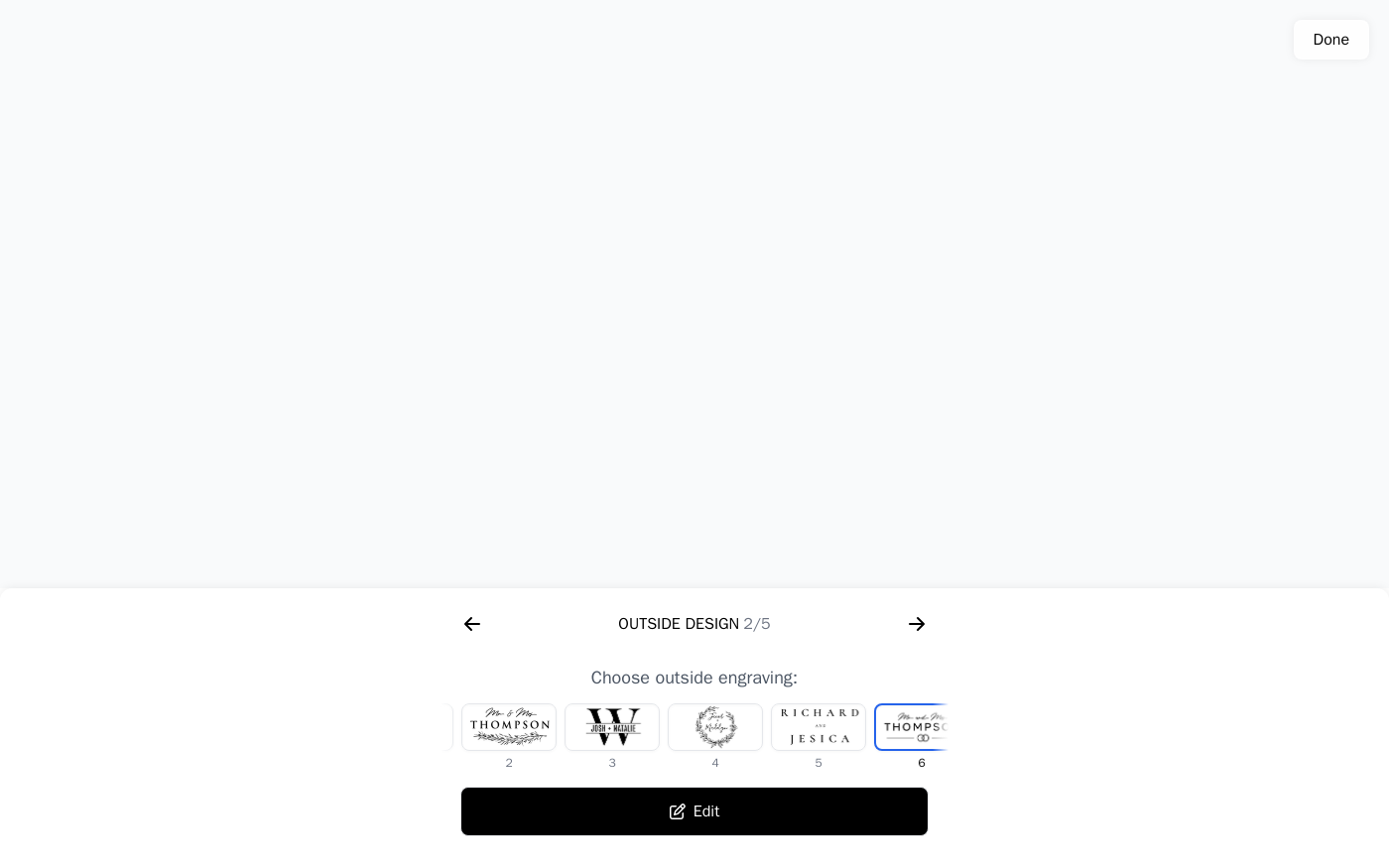 click at bounding box center [715, 727] 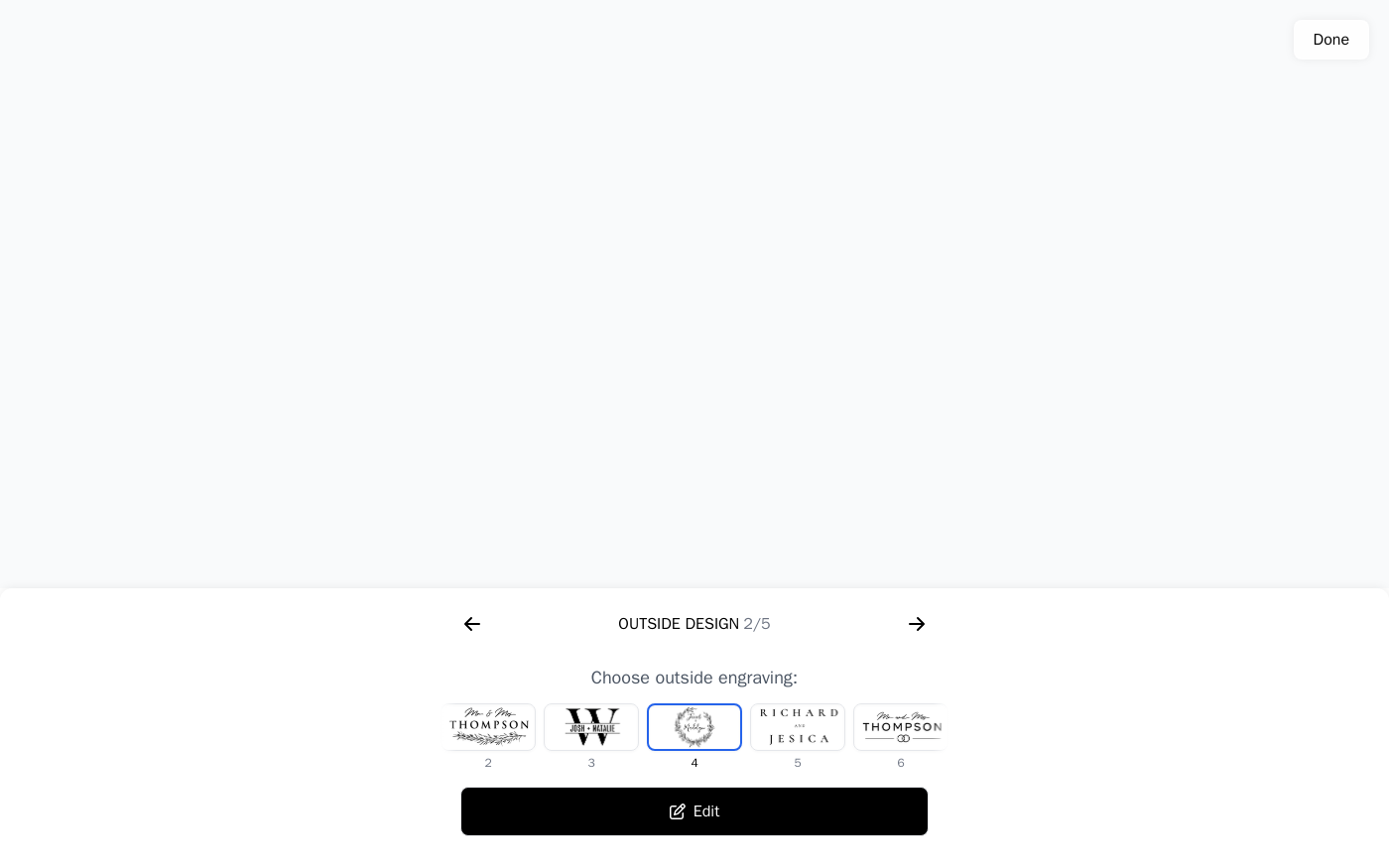 scroll, scrollTop: 244, scrollLeft: 0, axis: vertical 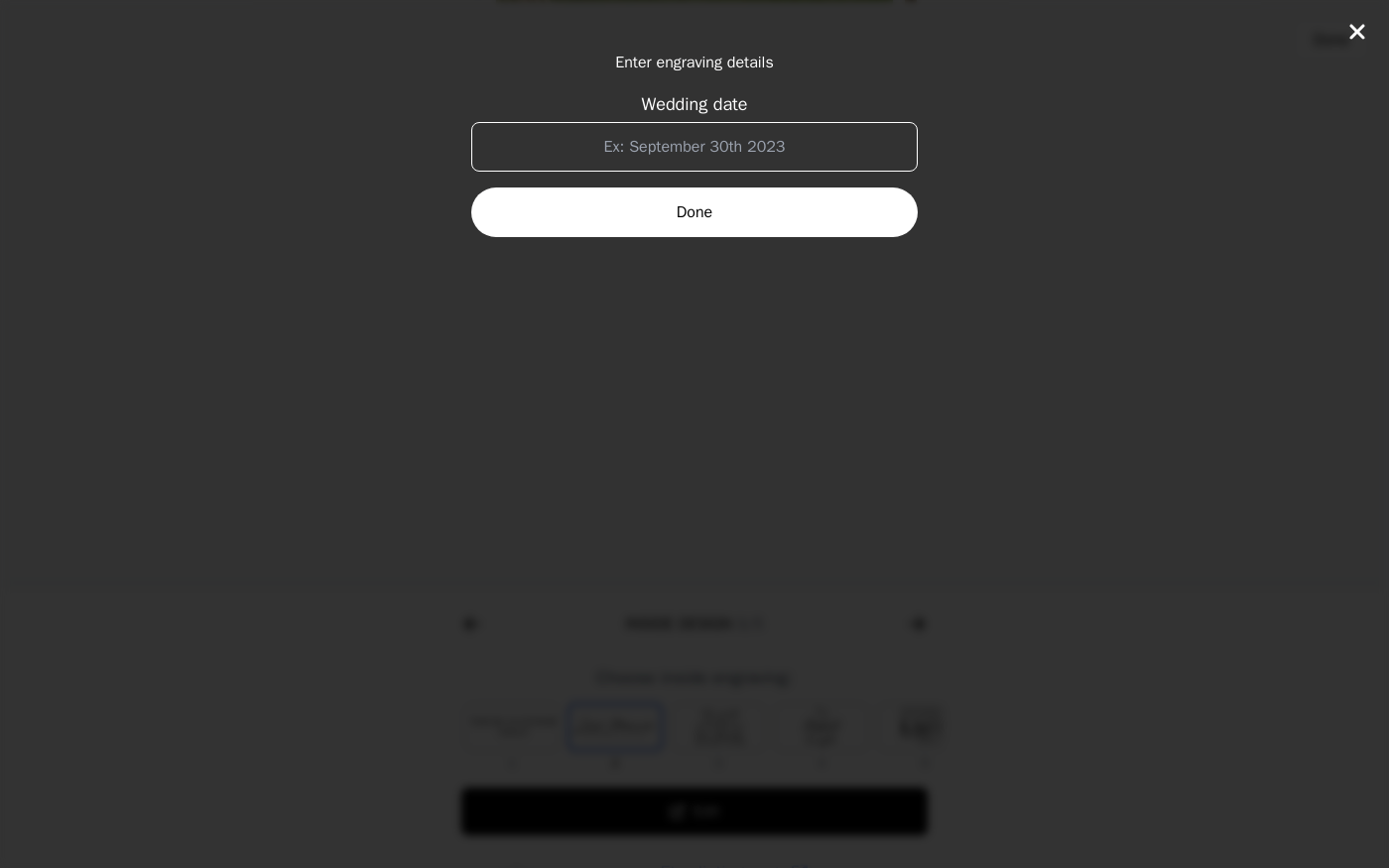 click on "Wedding date" at bounding box center (694, 147) 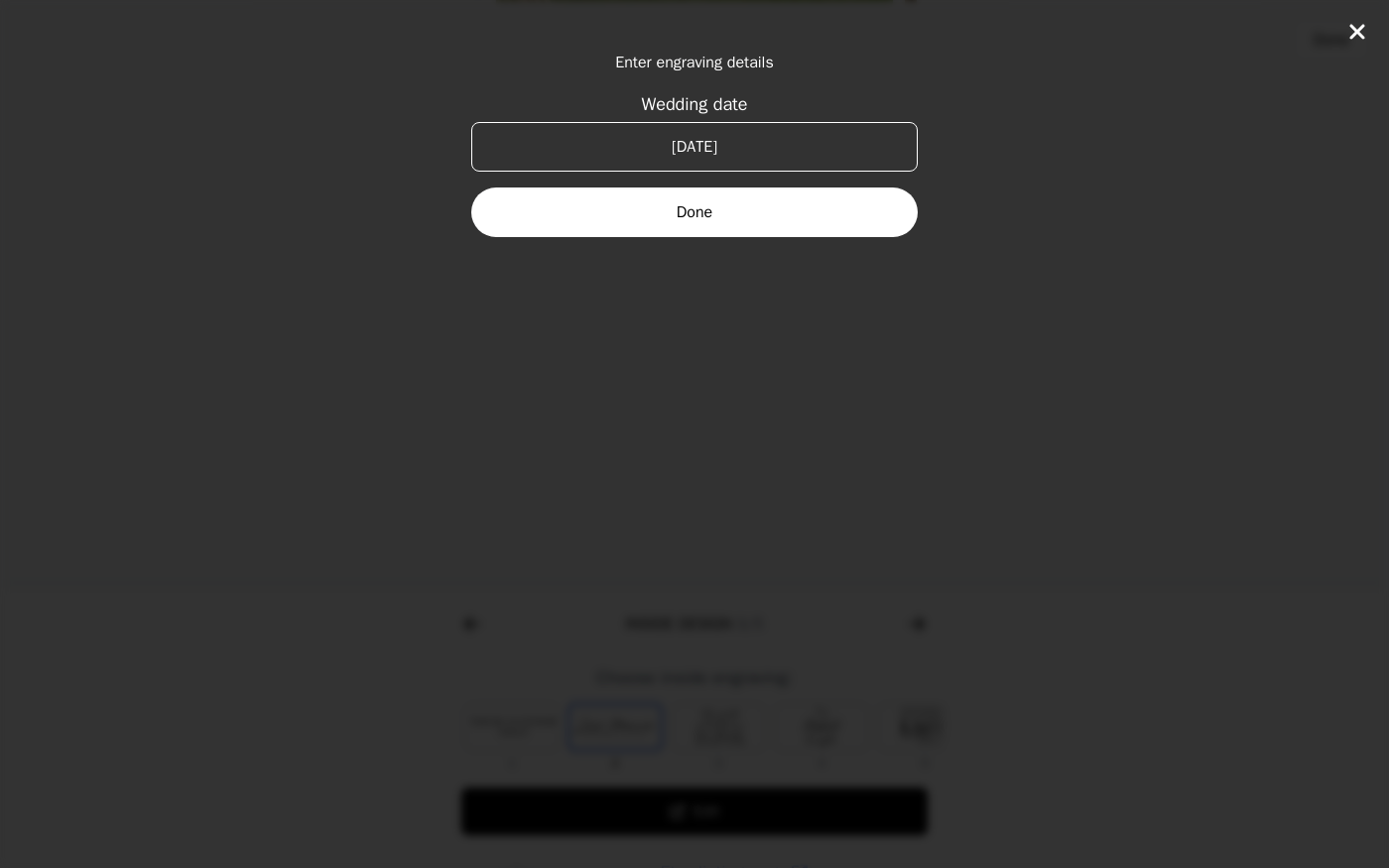 type on "[DATE]" 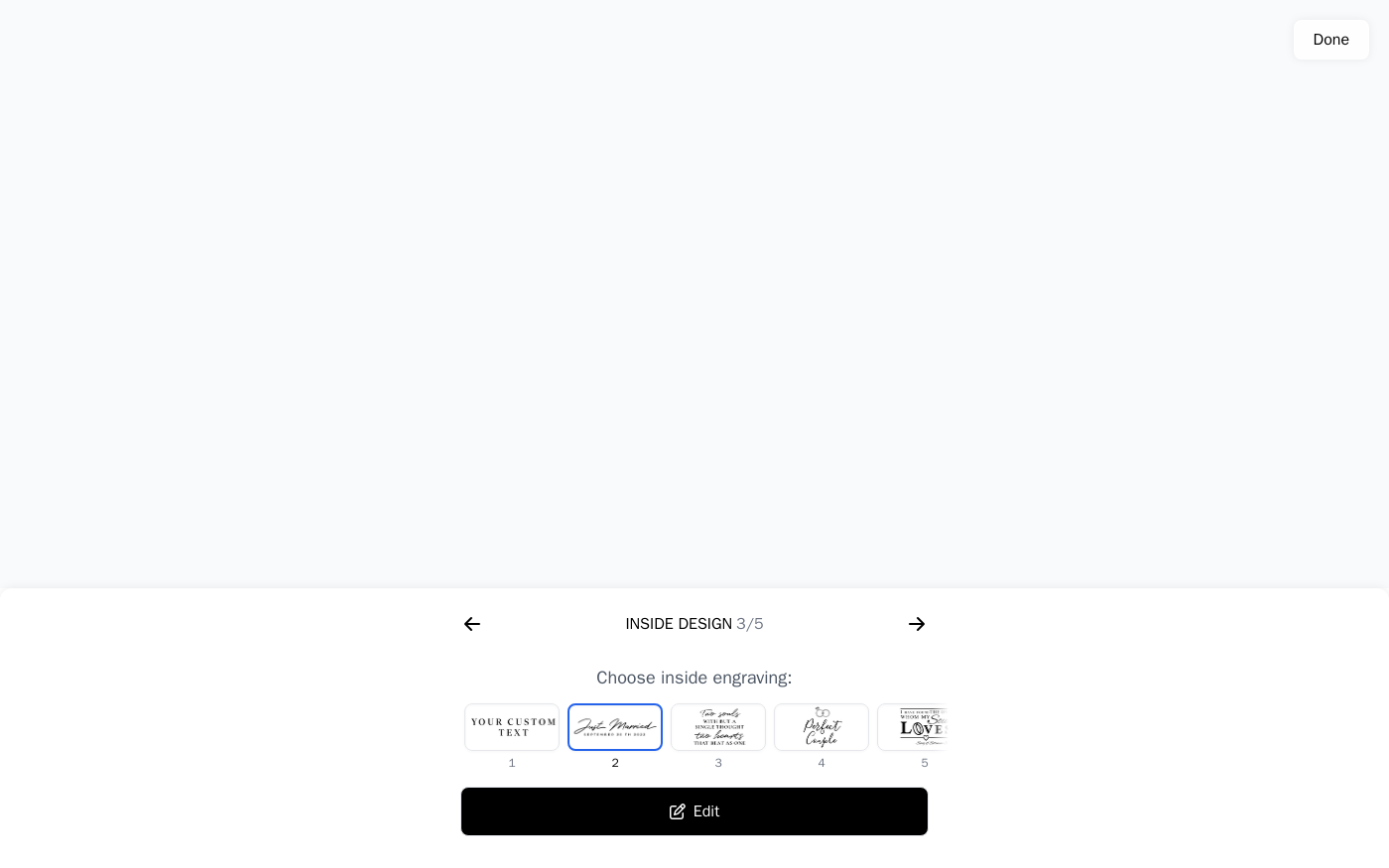 click at bounding box center (512, 727) 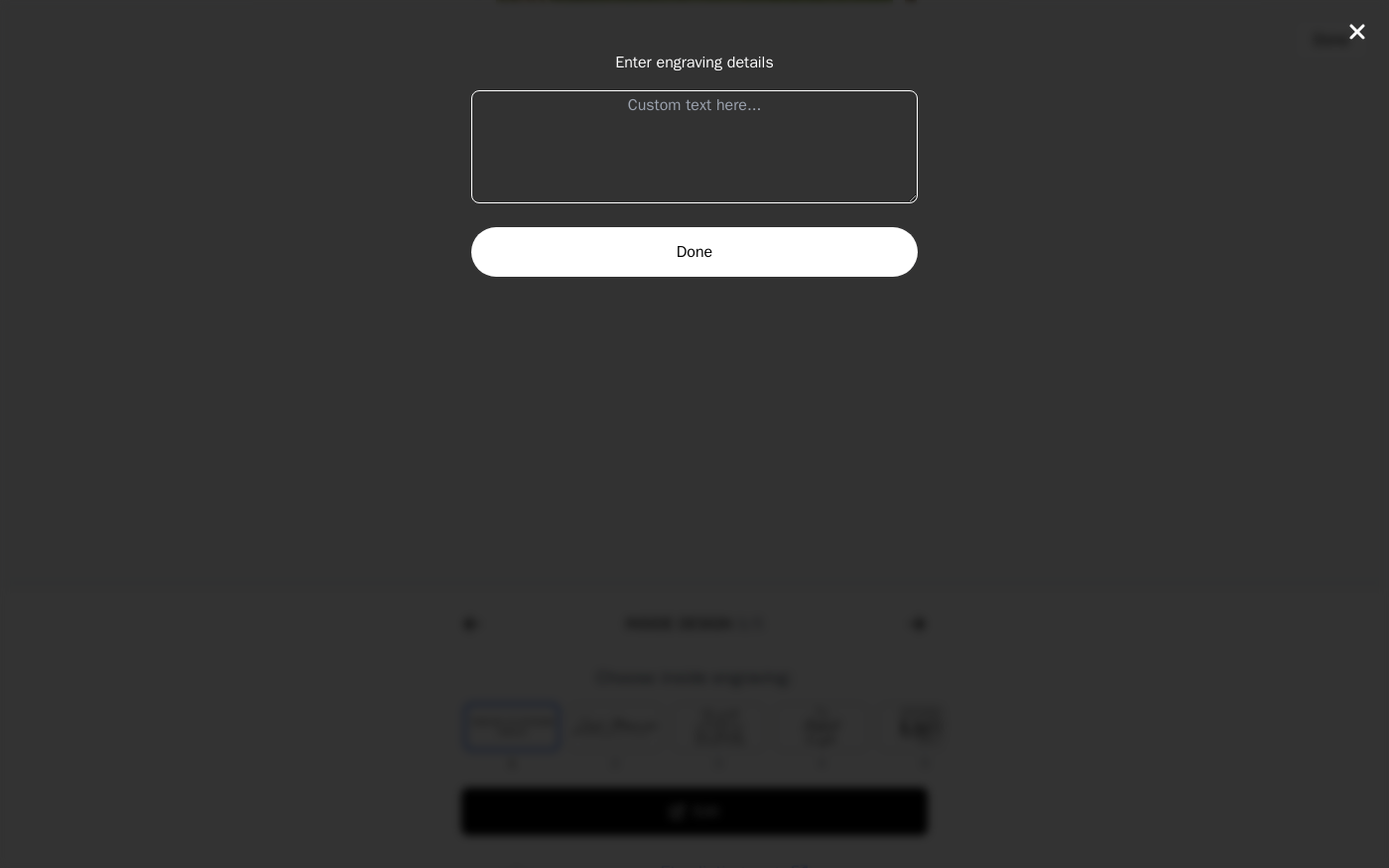 click at bounding box center (694, 147) 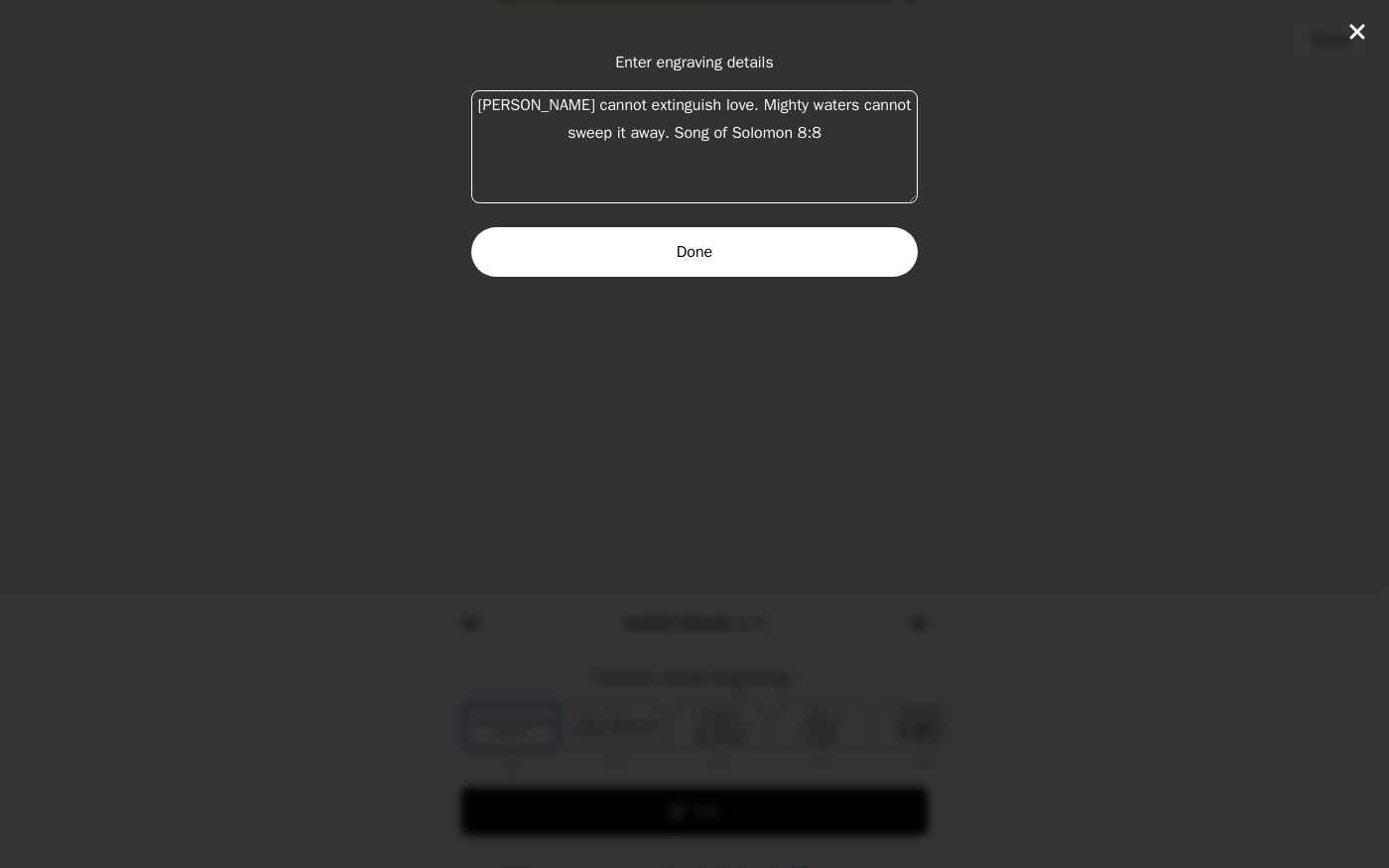 type on "[PERSON_NAME] cannot extinguish love. Mighty waters cannot sweep it away. Song of Solomon 8:8" 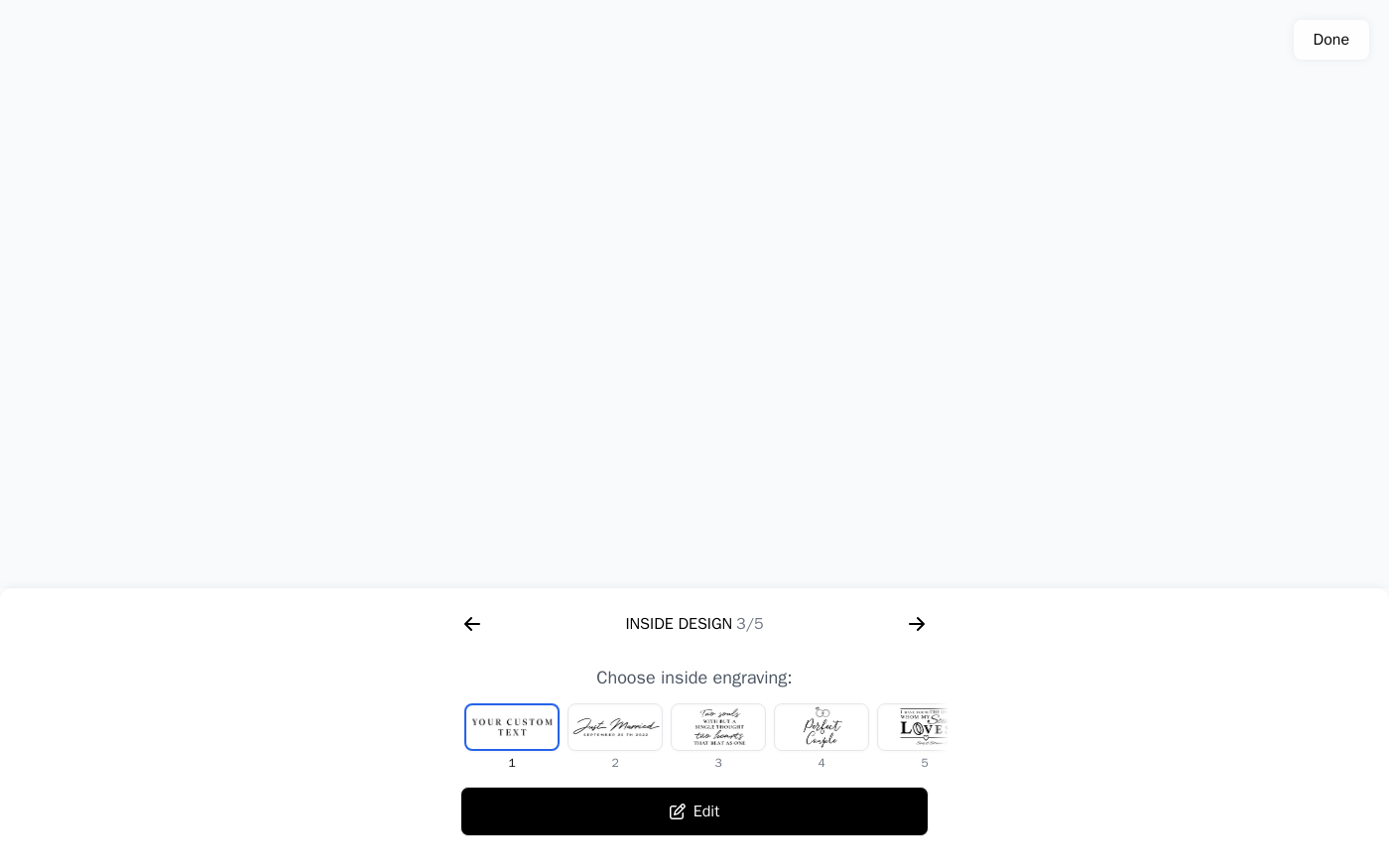 drag, startPoint x: 765, startPoint y: 266, endPoint x: 800, endPoint y: 284, distance: 39.357337 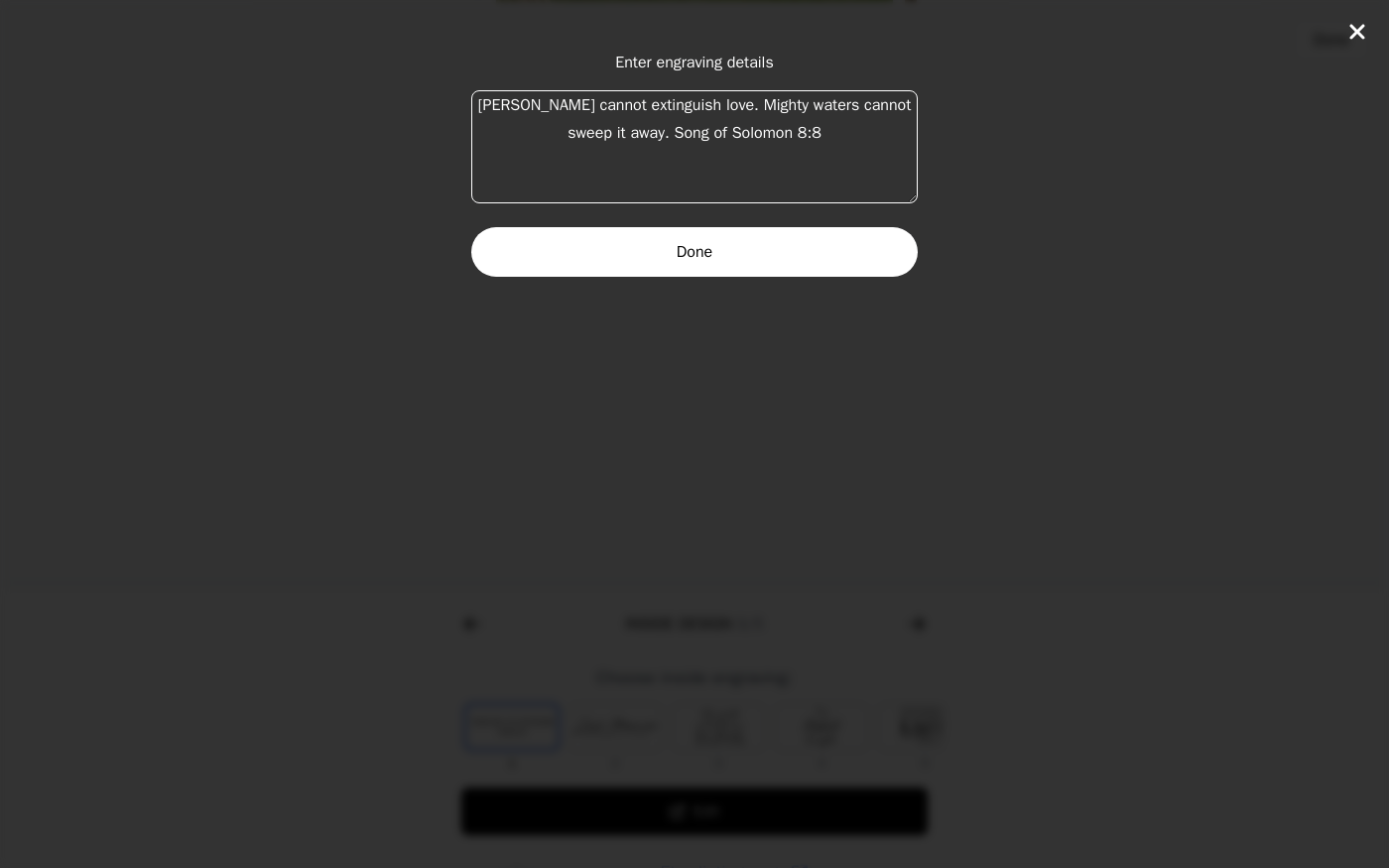 click on "[PERSON_NAME] cannot extinguish love. Mighty waters cannot sweep it away. Song of Solomon 8:8" at bounding box center (694, 147) 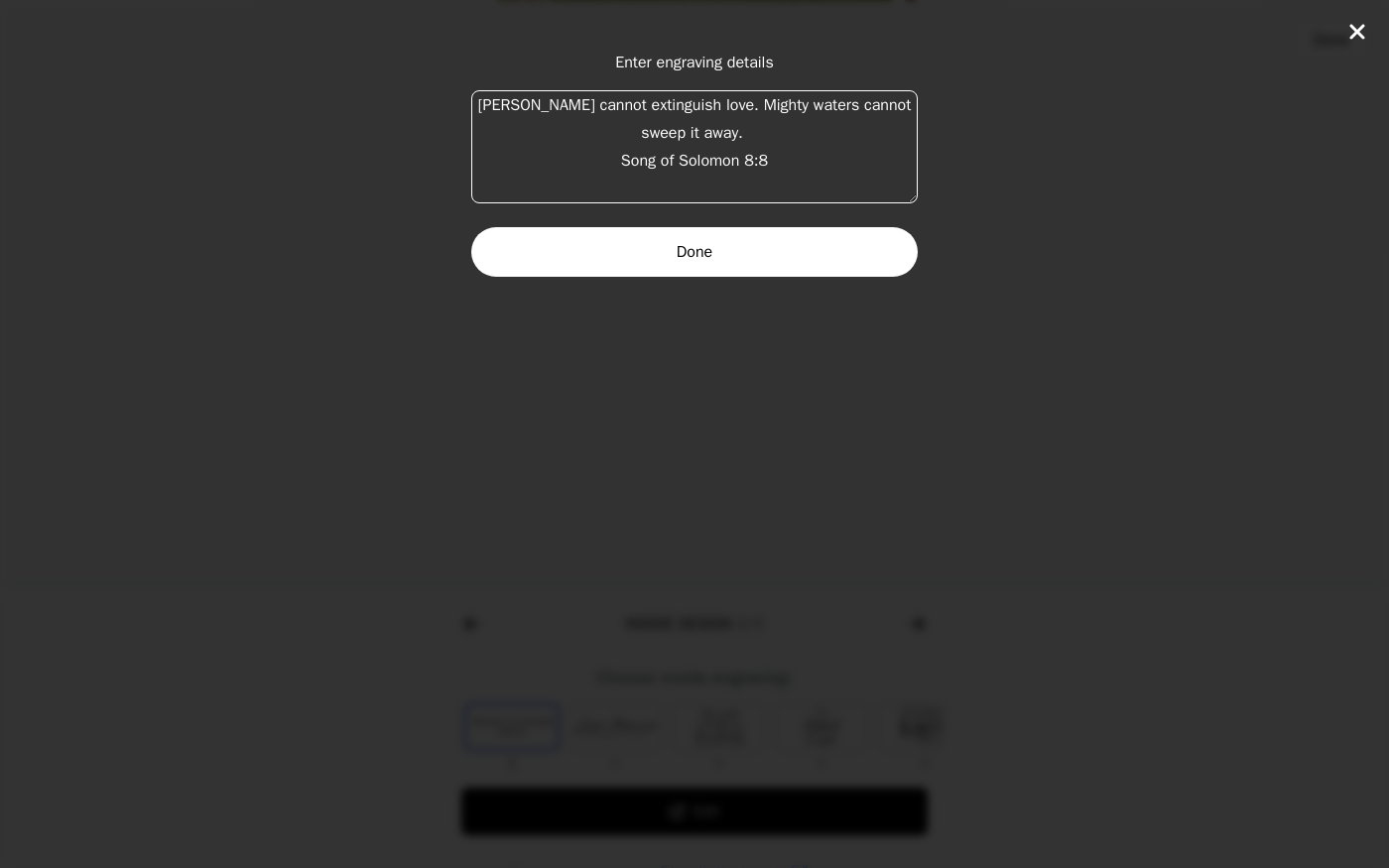 type on "[PERSON_NAME] cannot extinguish love. Mighty waters cannot sweep it away.
Song of Solomon 8:8" 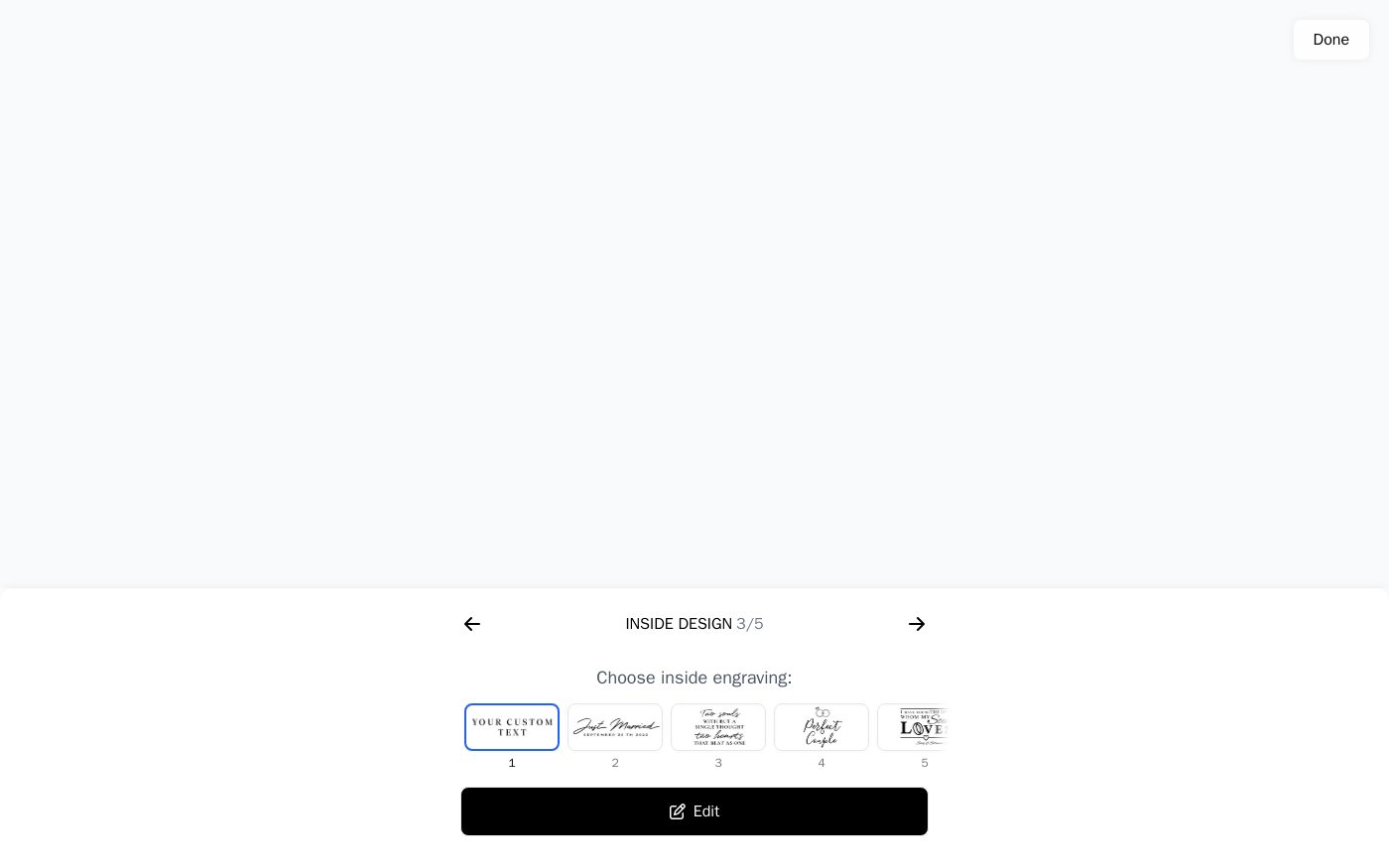 click at bounding box center (512, 727) 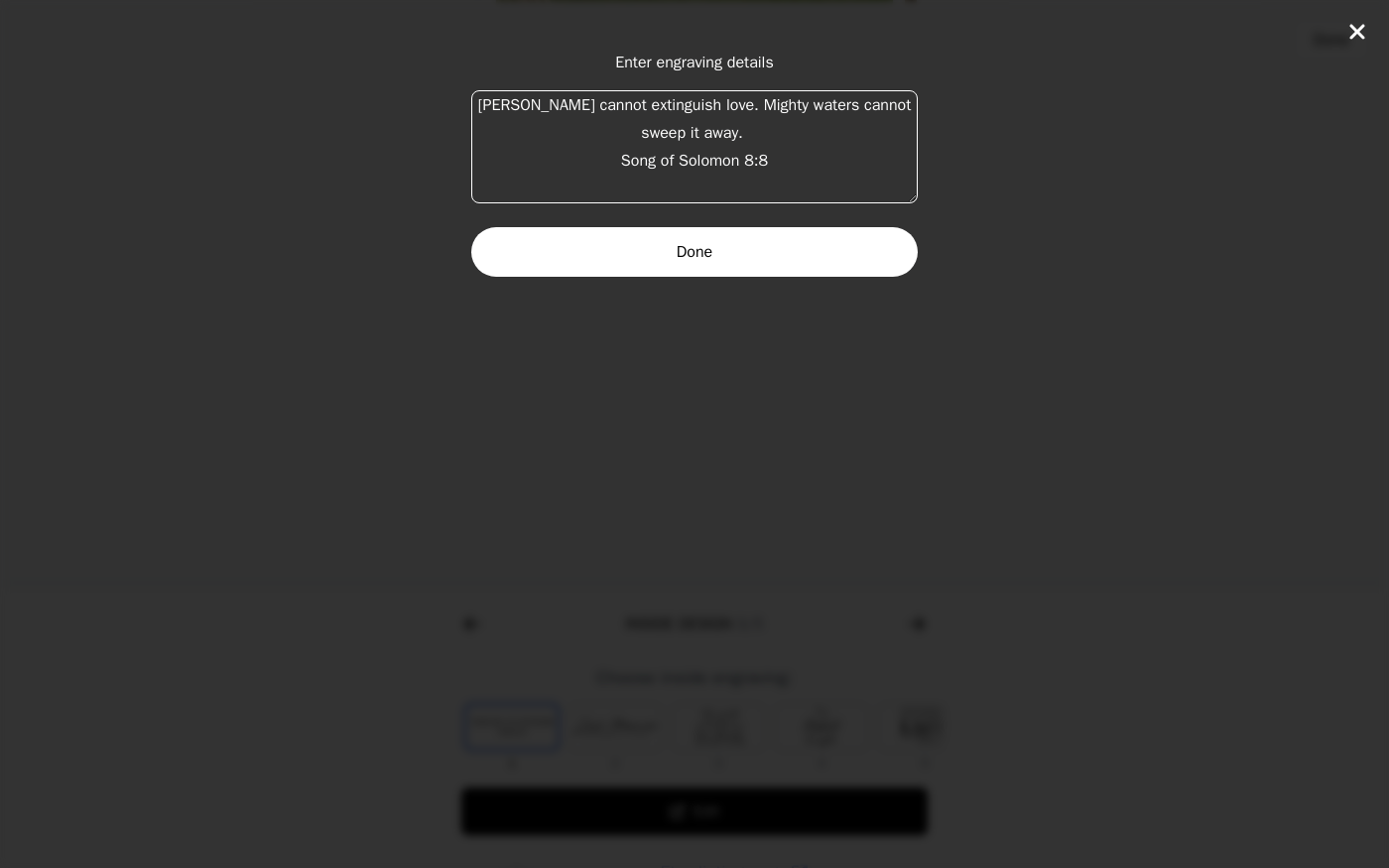 click on "[PERSON_NAME] cannot extinguish love. Mighty waters cannot sweep it away.
Song of Solomon 8:8" at bounding box center [694, 147] 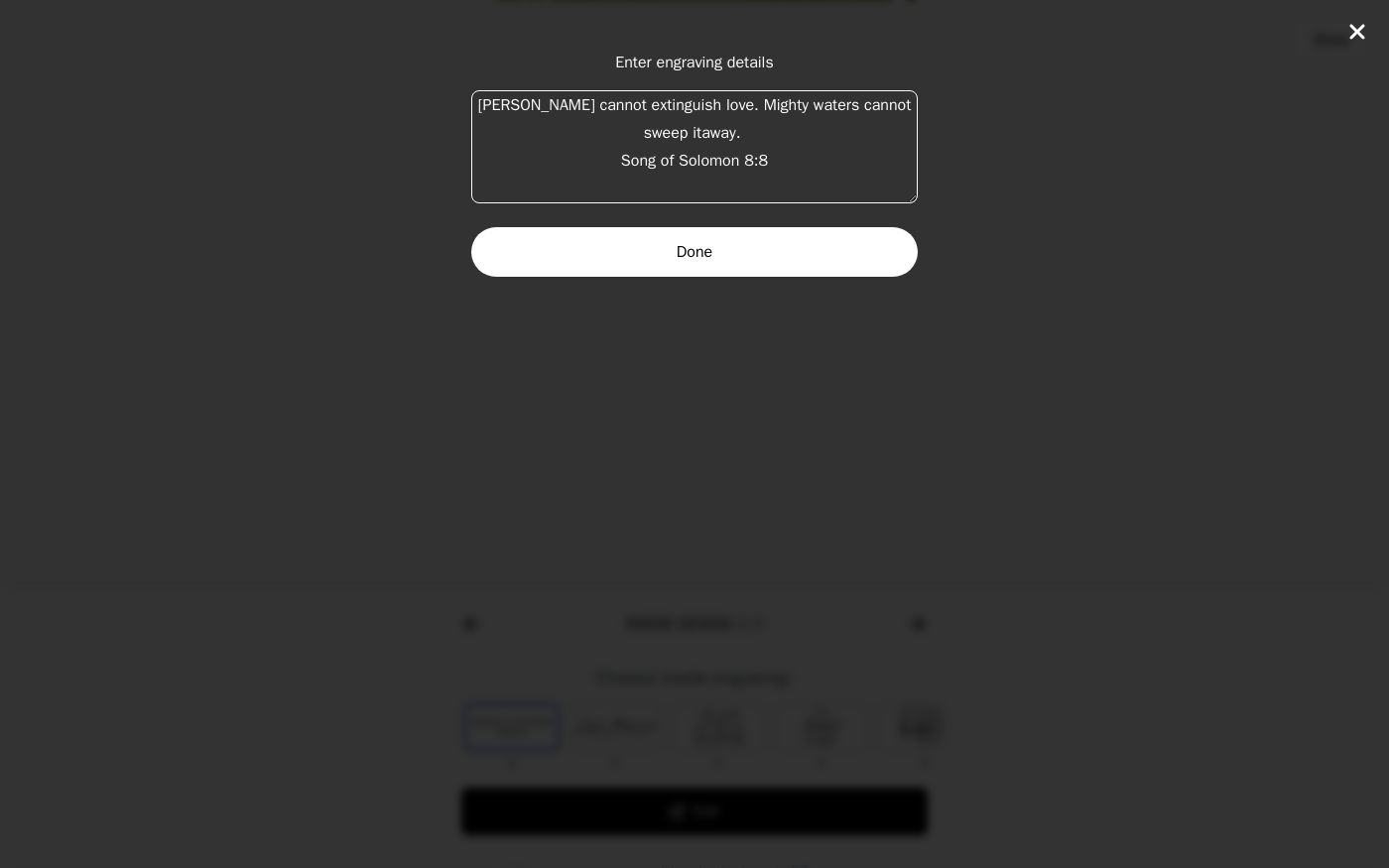 type on "[PERSON_NAME] cannot extinguish love. Mighty waters cannot sweep it away.
Song of Solomon 8:8" 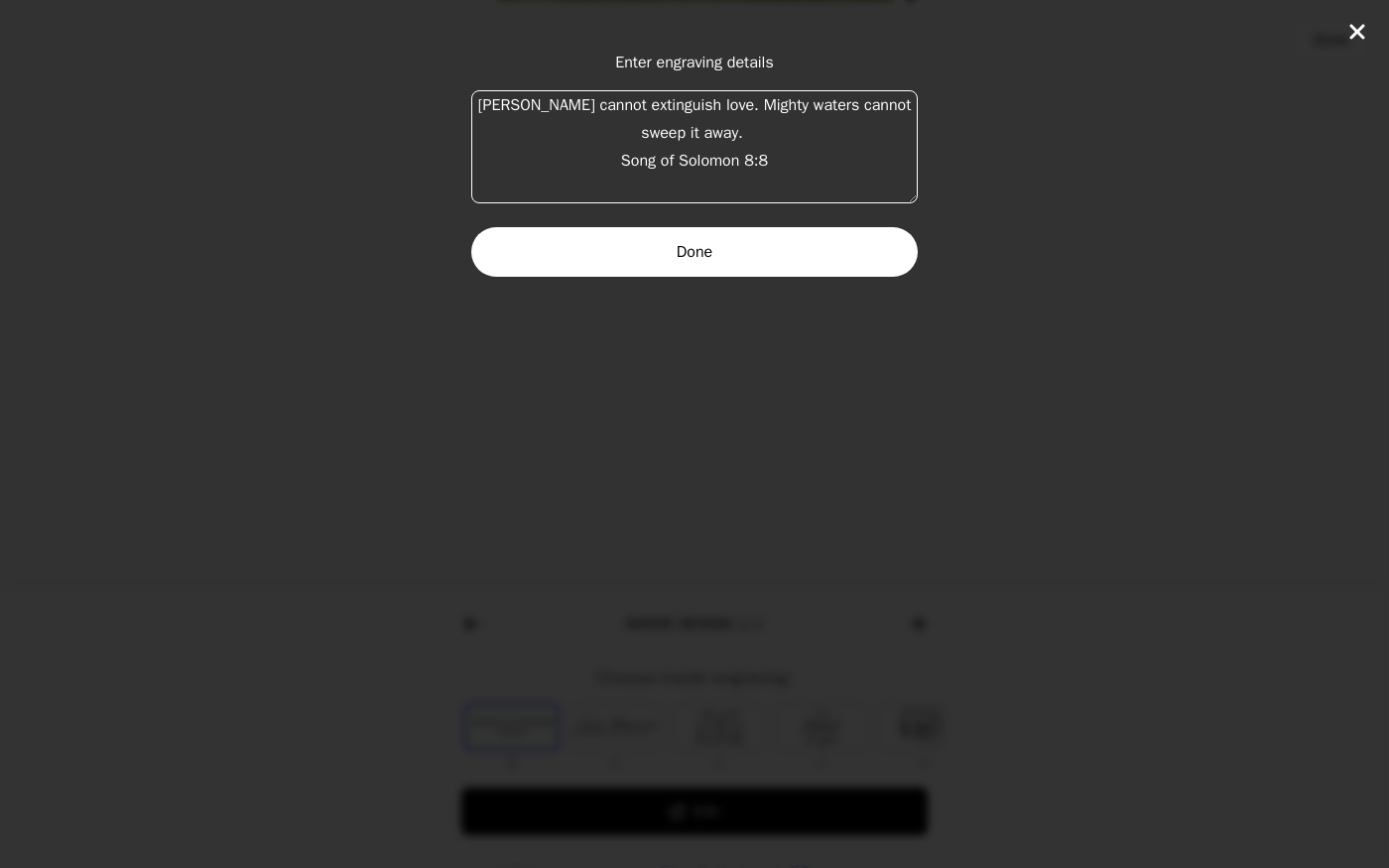 click on "Done" at bounding box center (694, 252) 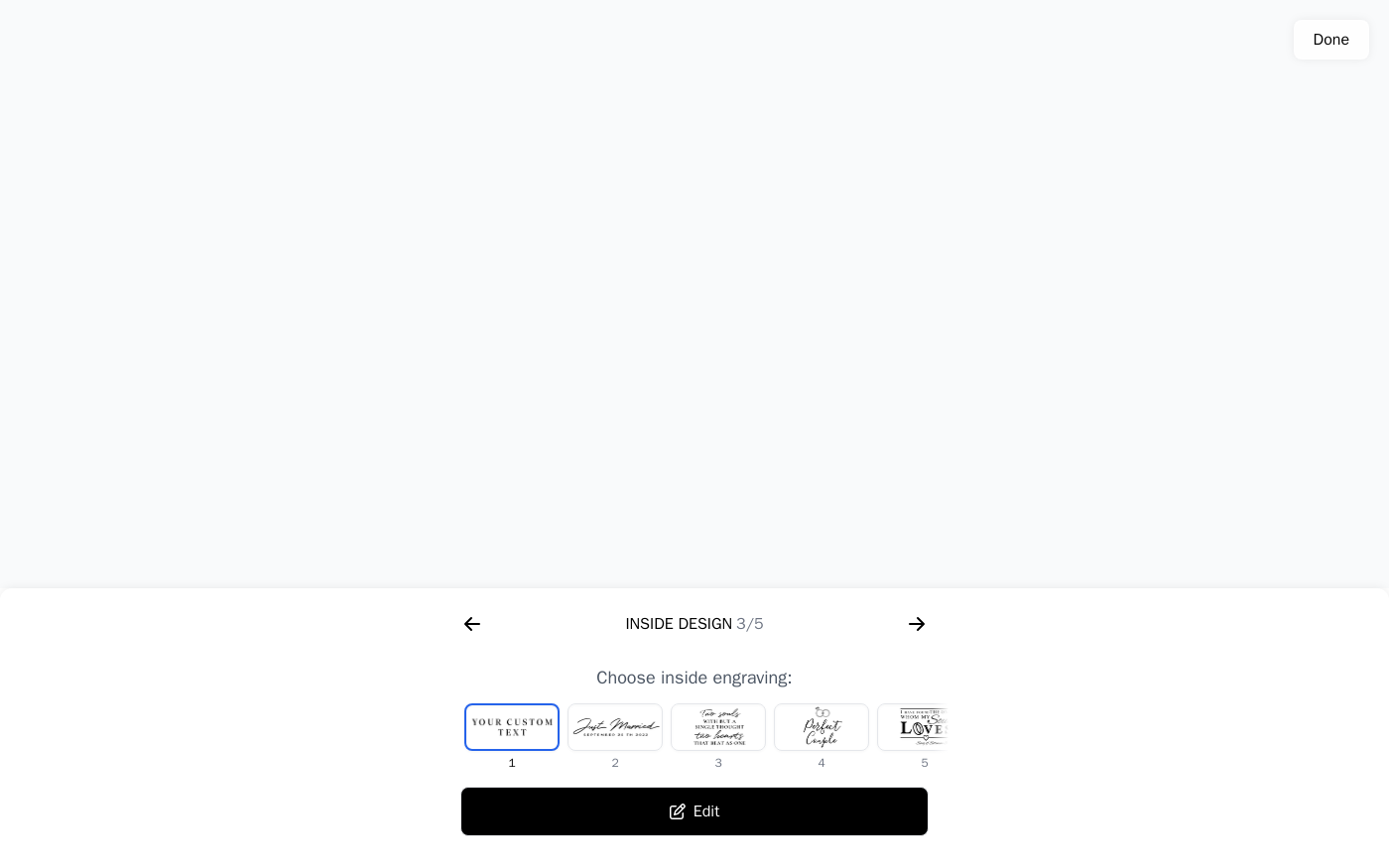 scroll, scrollTop: 250, scrollLeft: 0, axis: vertical 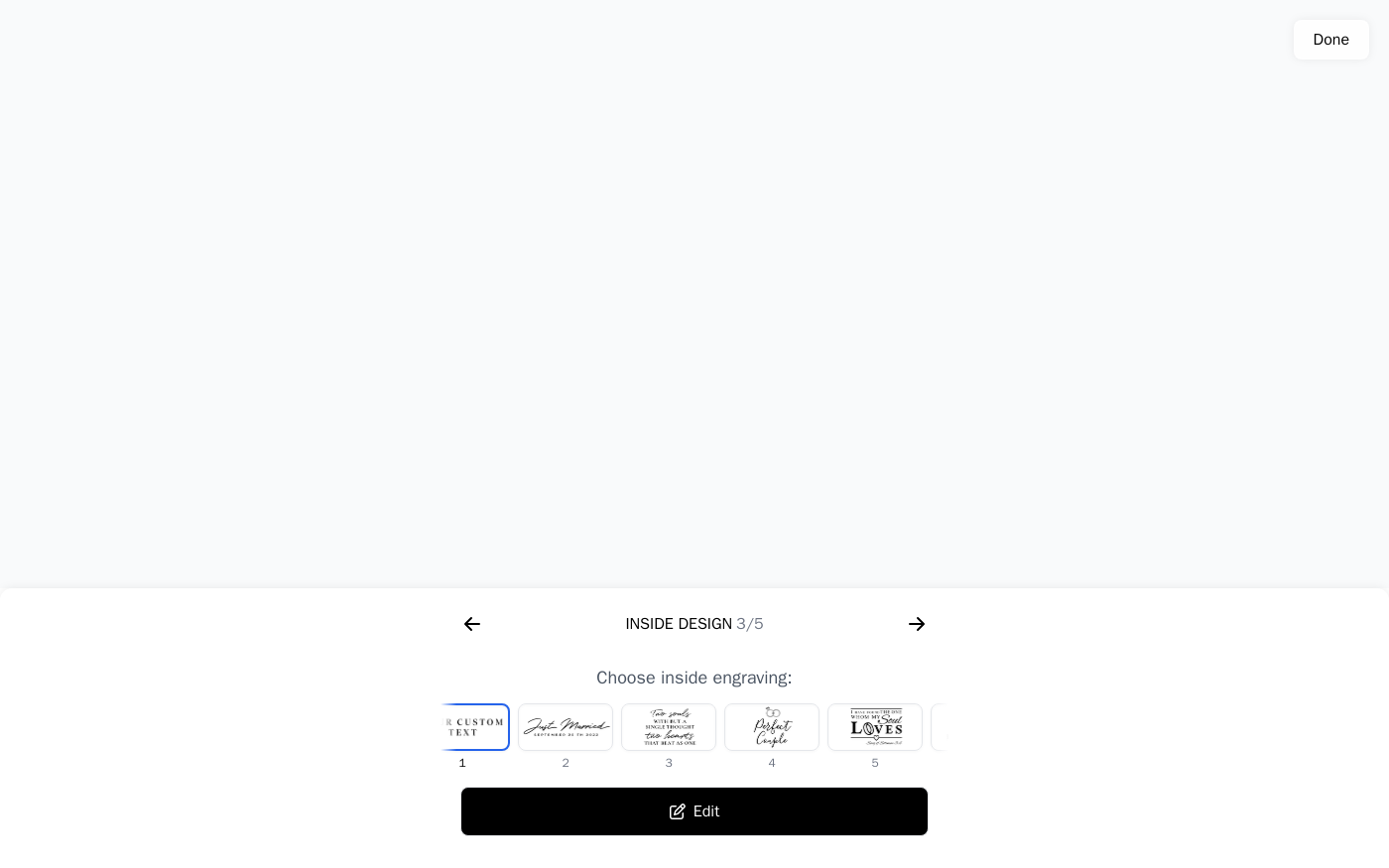 click at bounding box center (669, 727) 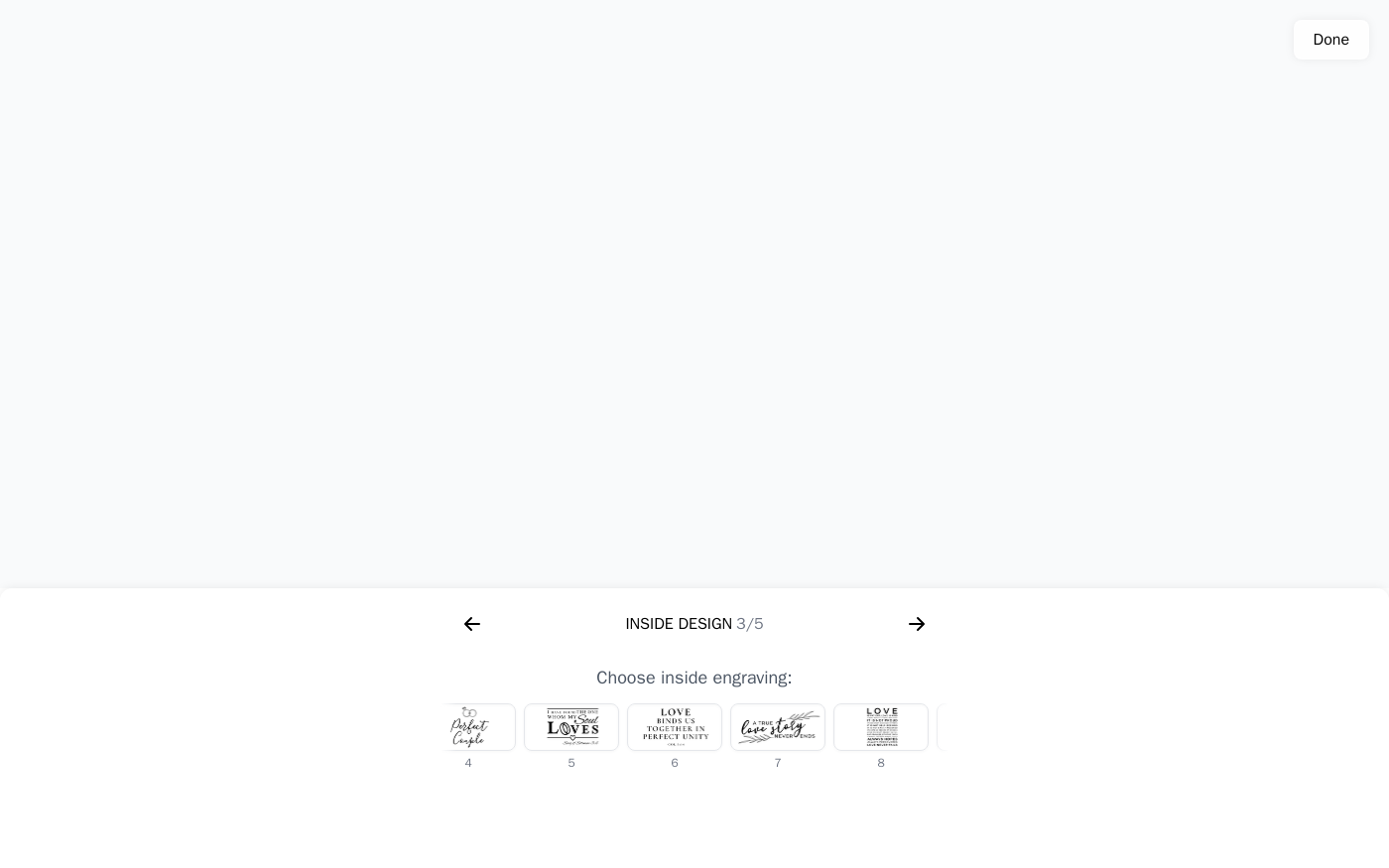 click at bounding box center [675, 727] 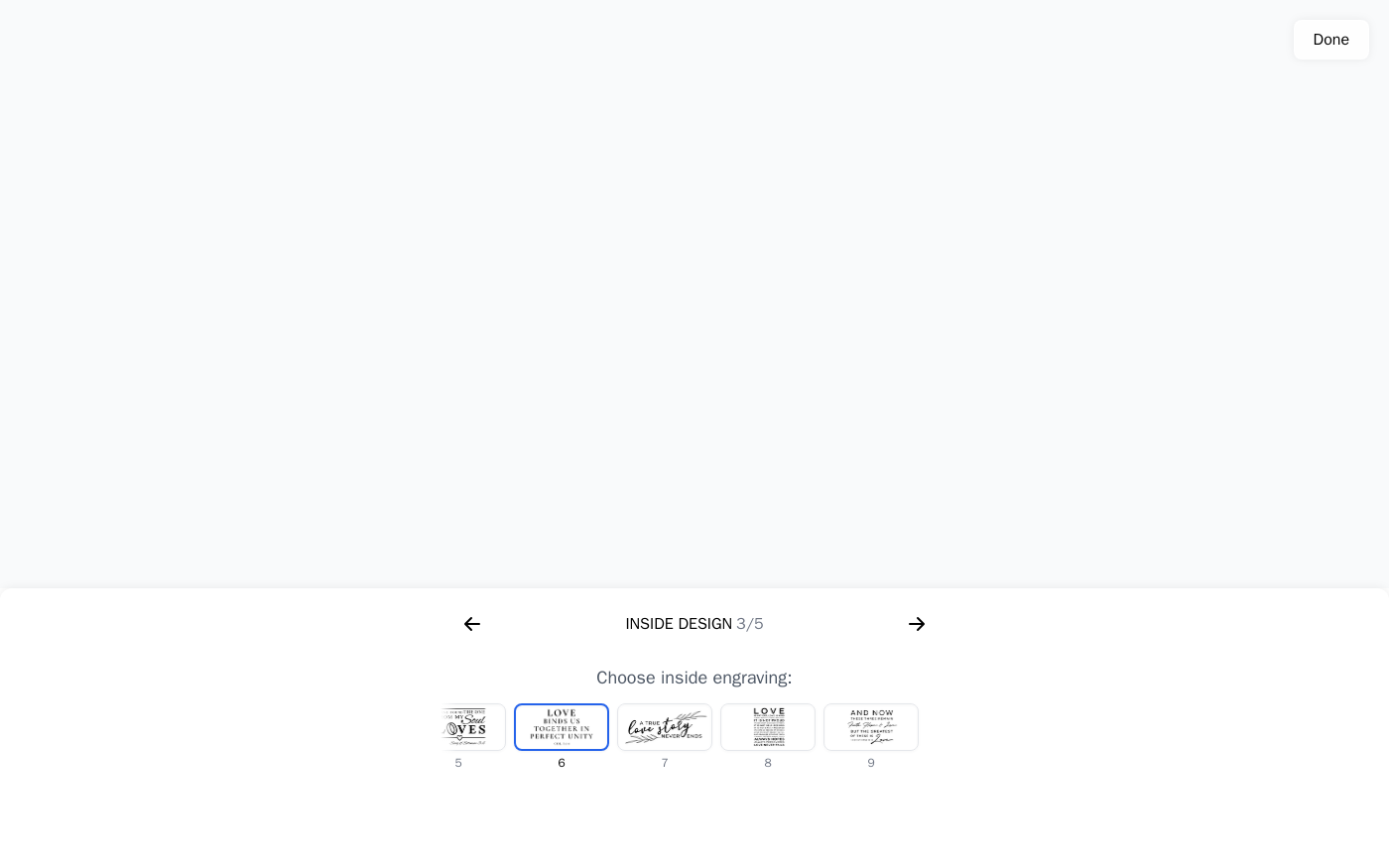 scroll, scrollTop: 0, scrollLeft: 472, axis: horizontal 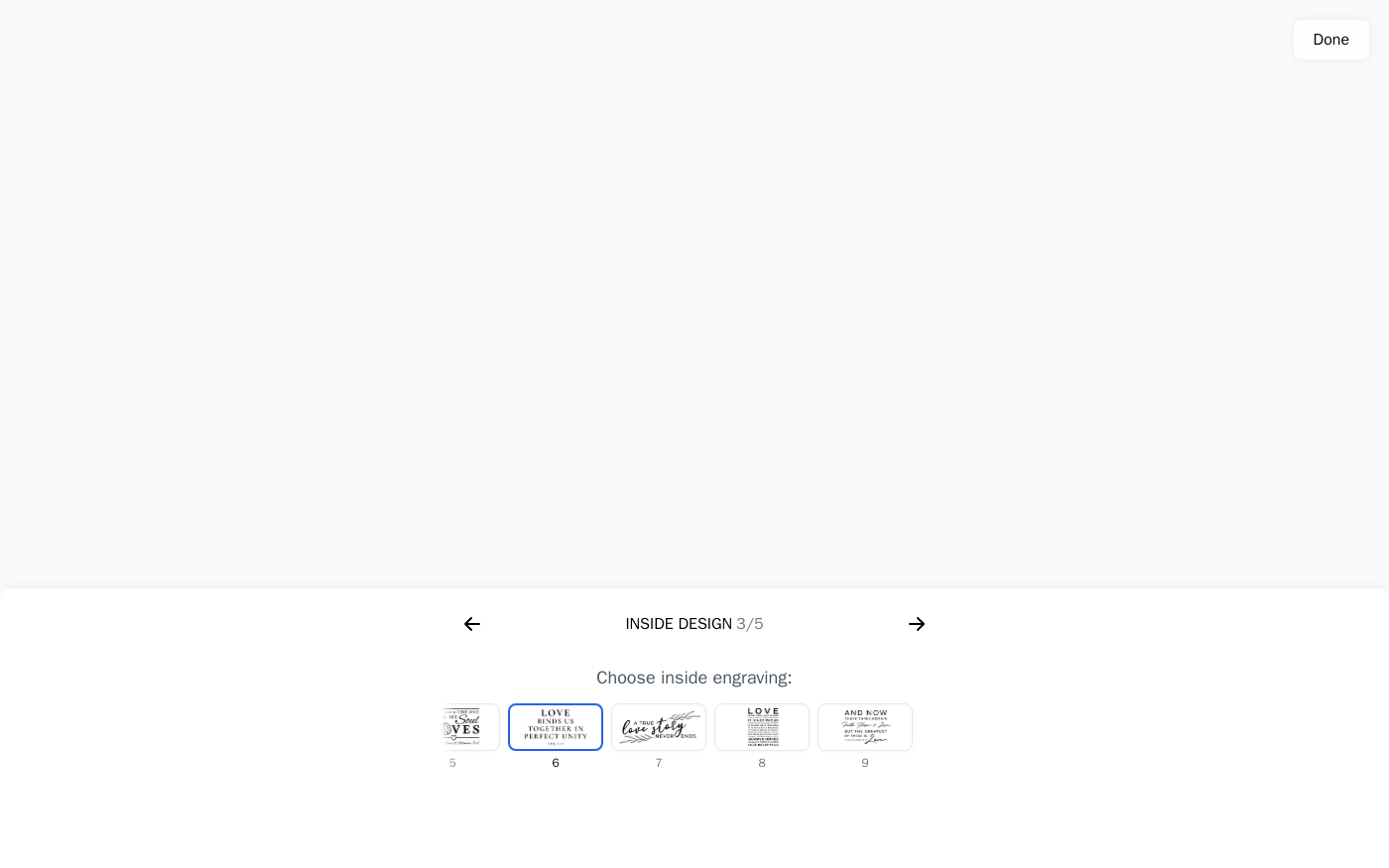 click 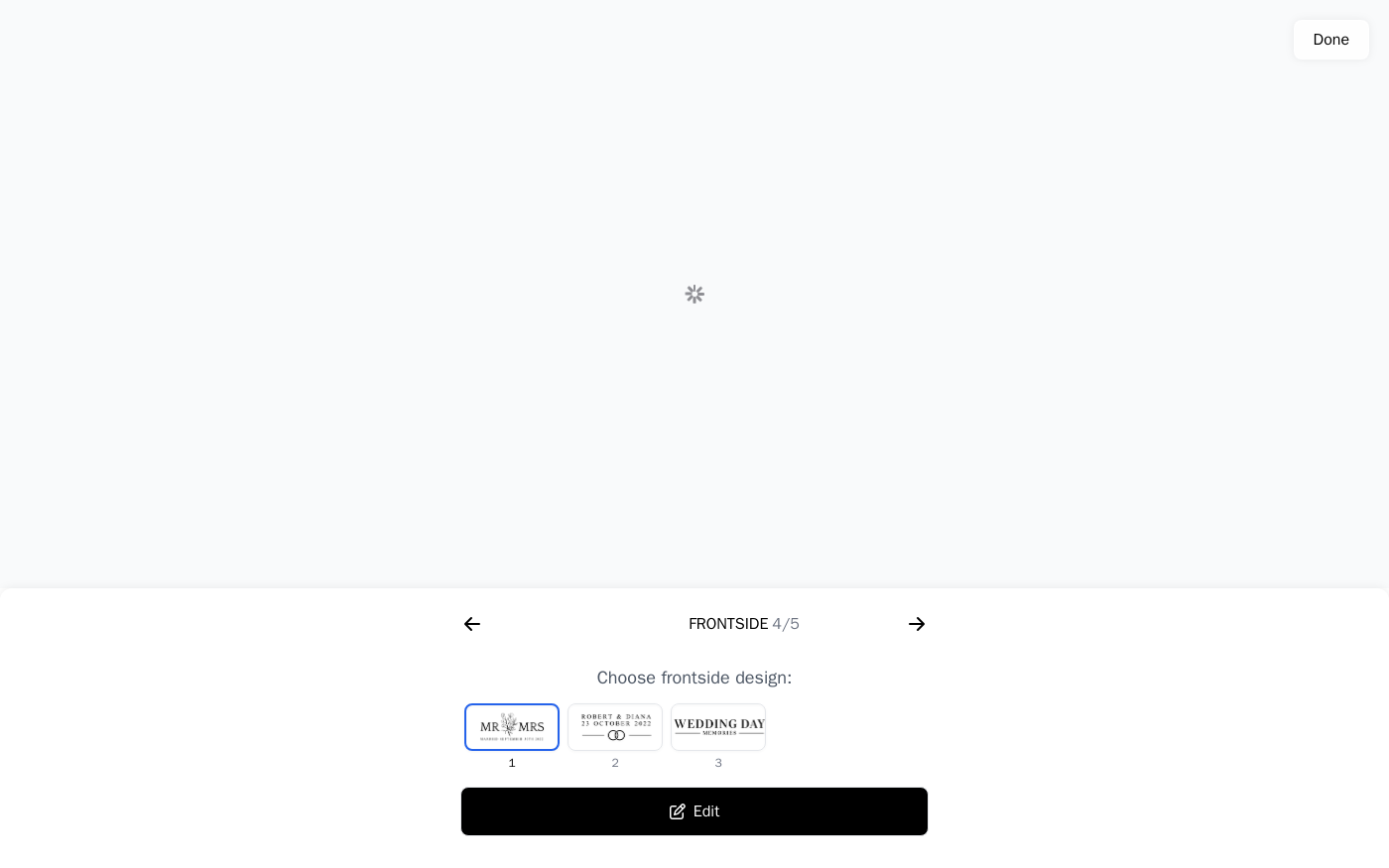 scroll, scrollTop: 0, scrollLeft: 1778, axis: horizontal 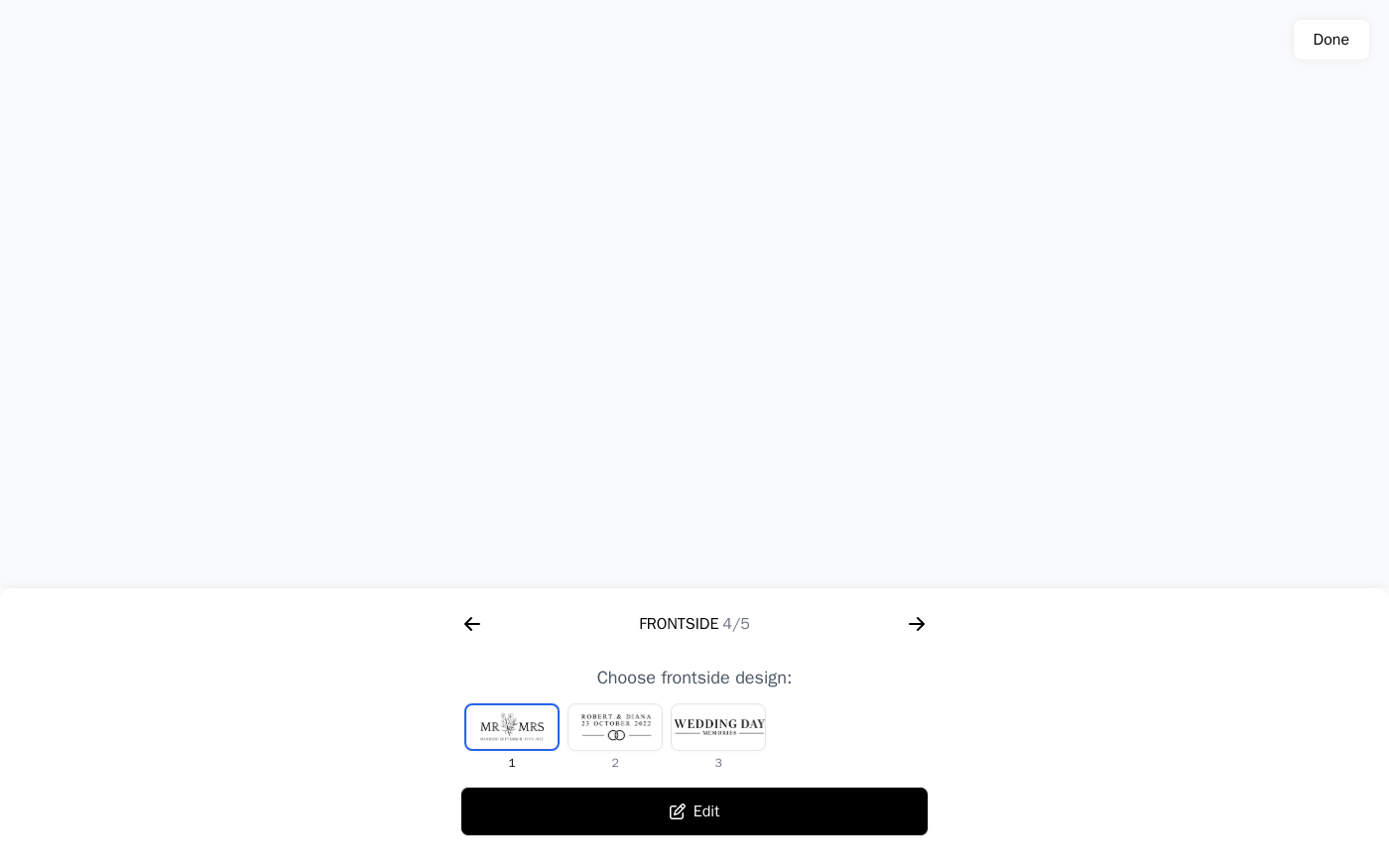 click 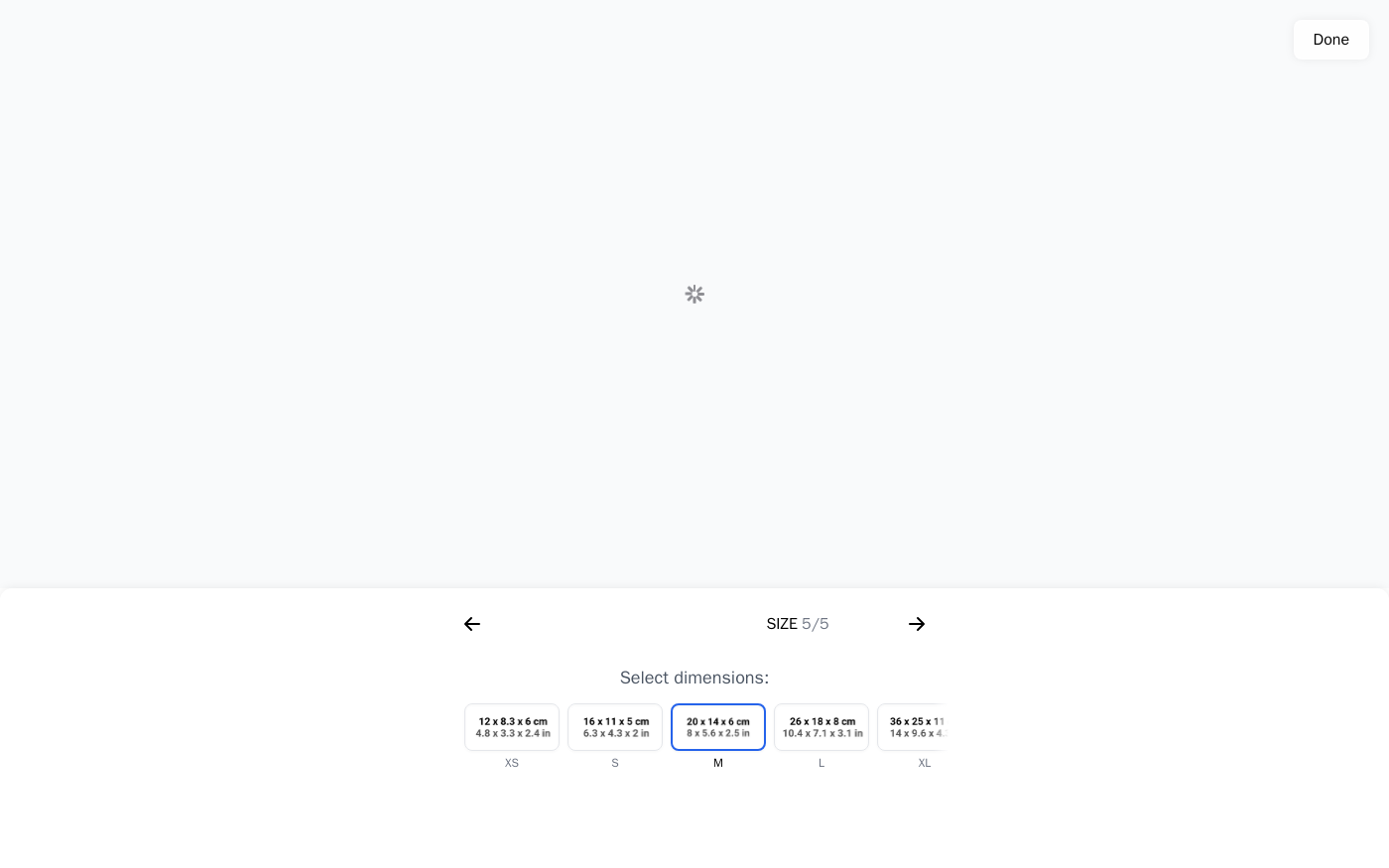 scroll, scrollTop: 0, scrollLeft: 2286, axis: horizontal 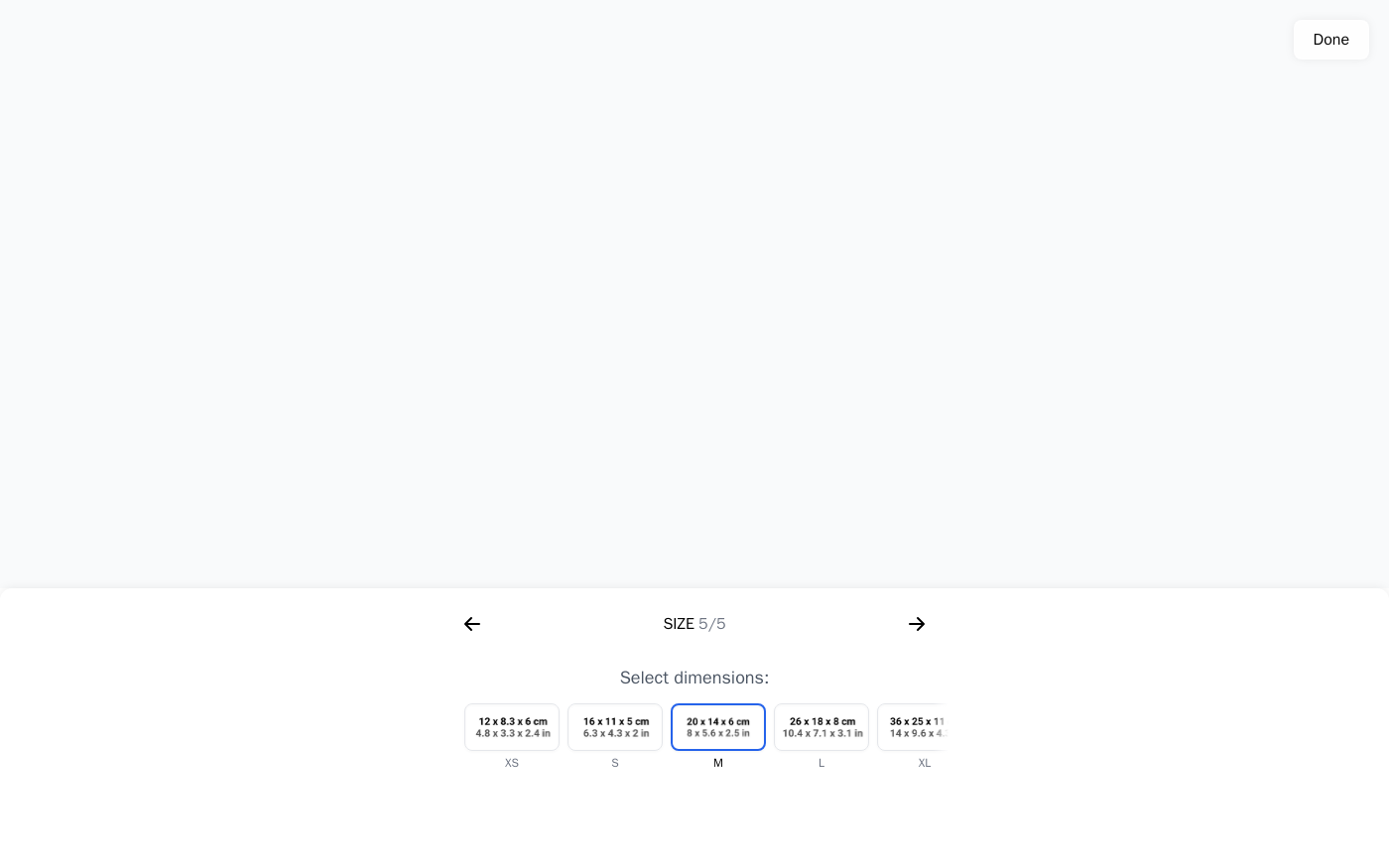 click at bounding box center (821, 727) 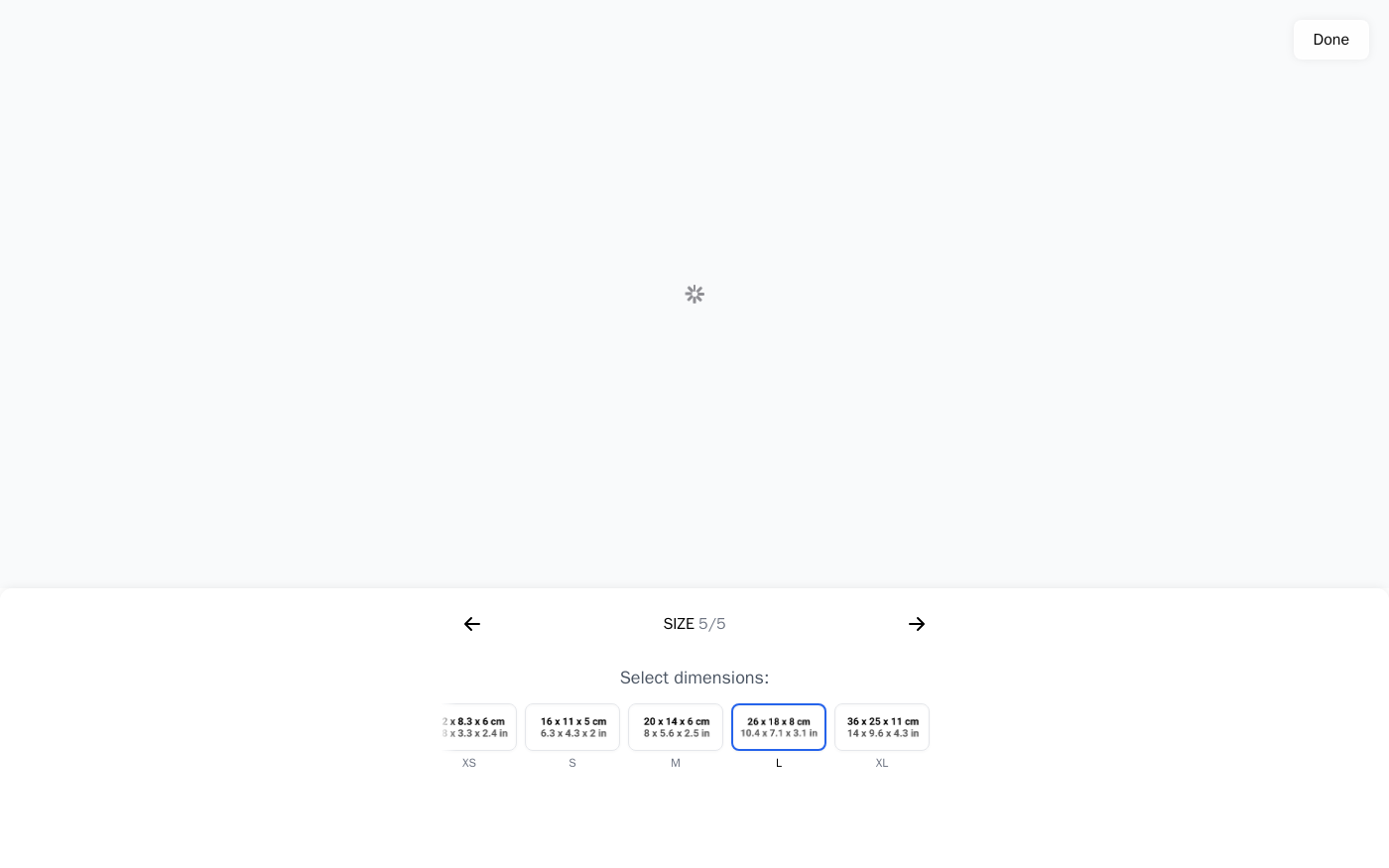 scroll, scrollTop: 0, scrollLeft: 60, axis: horizontal 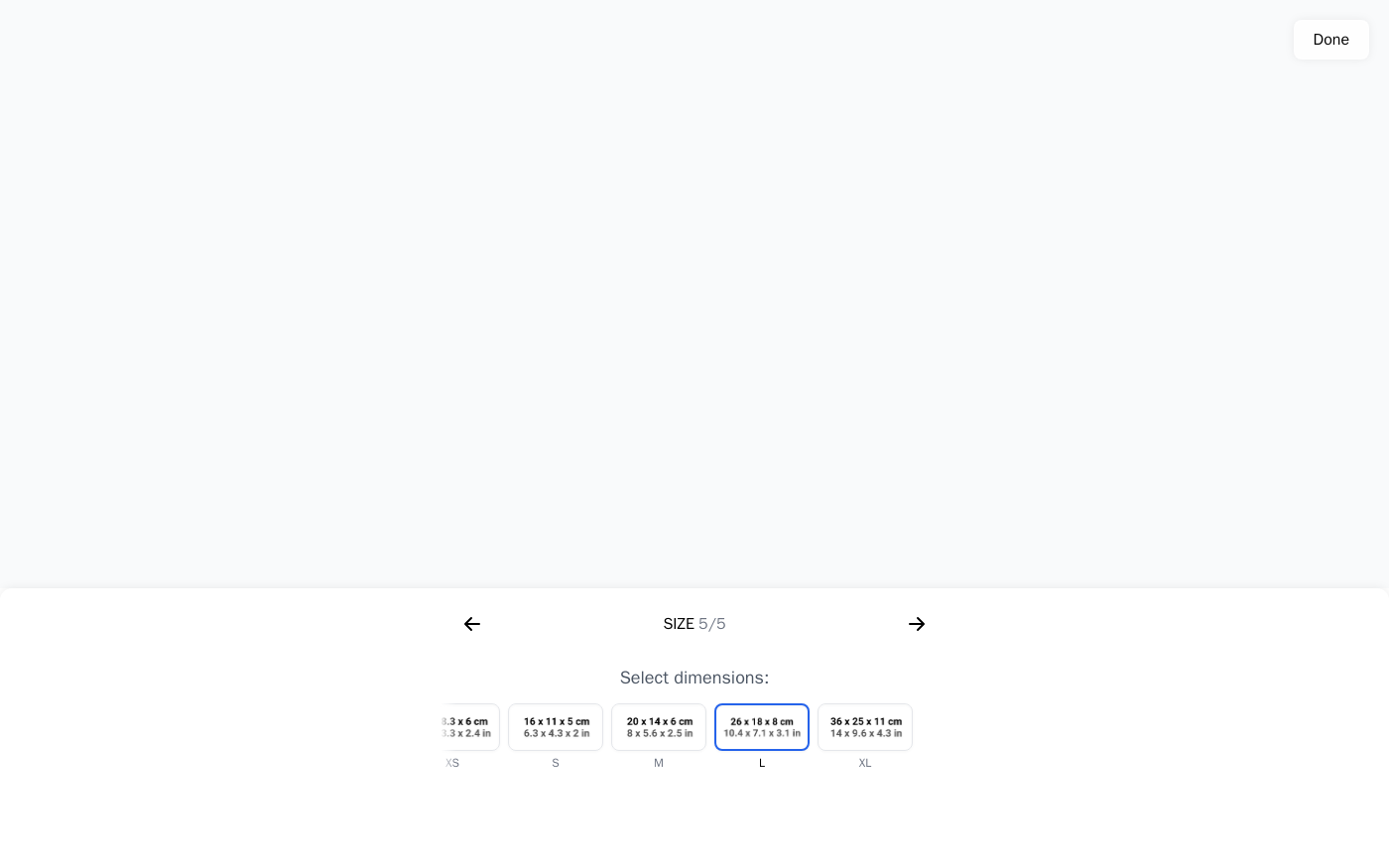 click on "Color  1/5 Outside Design  2/5 Inside Design  3/5 Frontside  4/5 Size  5/5" at bounding box center [694, 624] 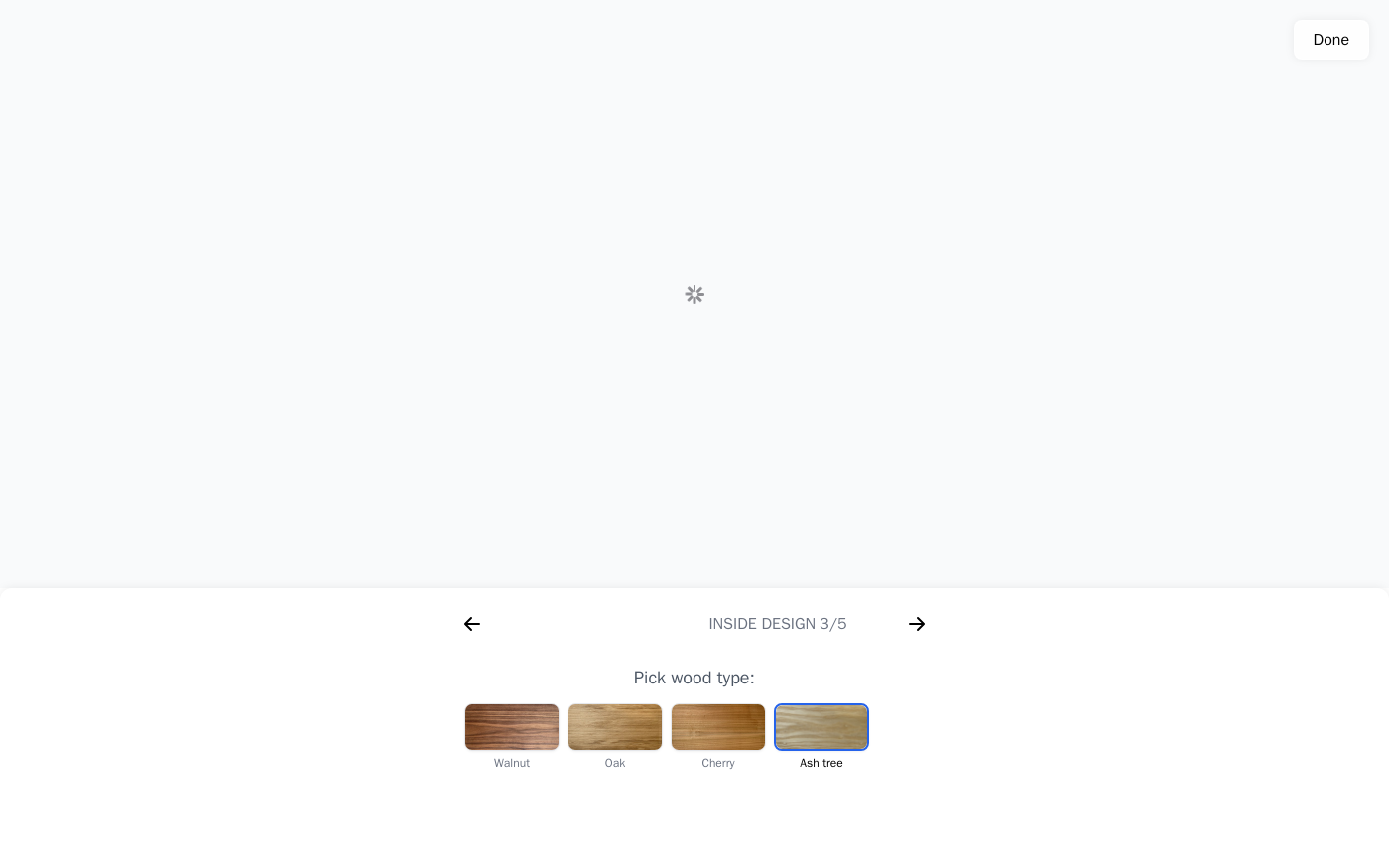 scroll, scrollTop: 0, scrollLeft: 254, axis: horizontal 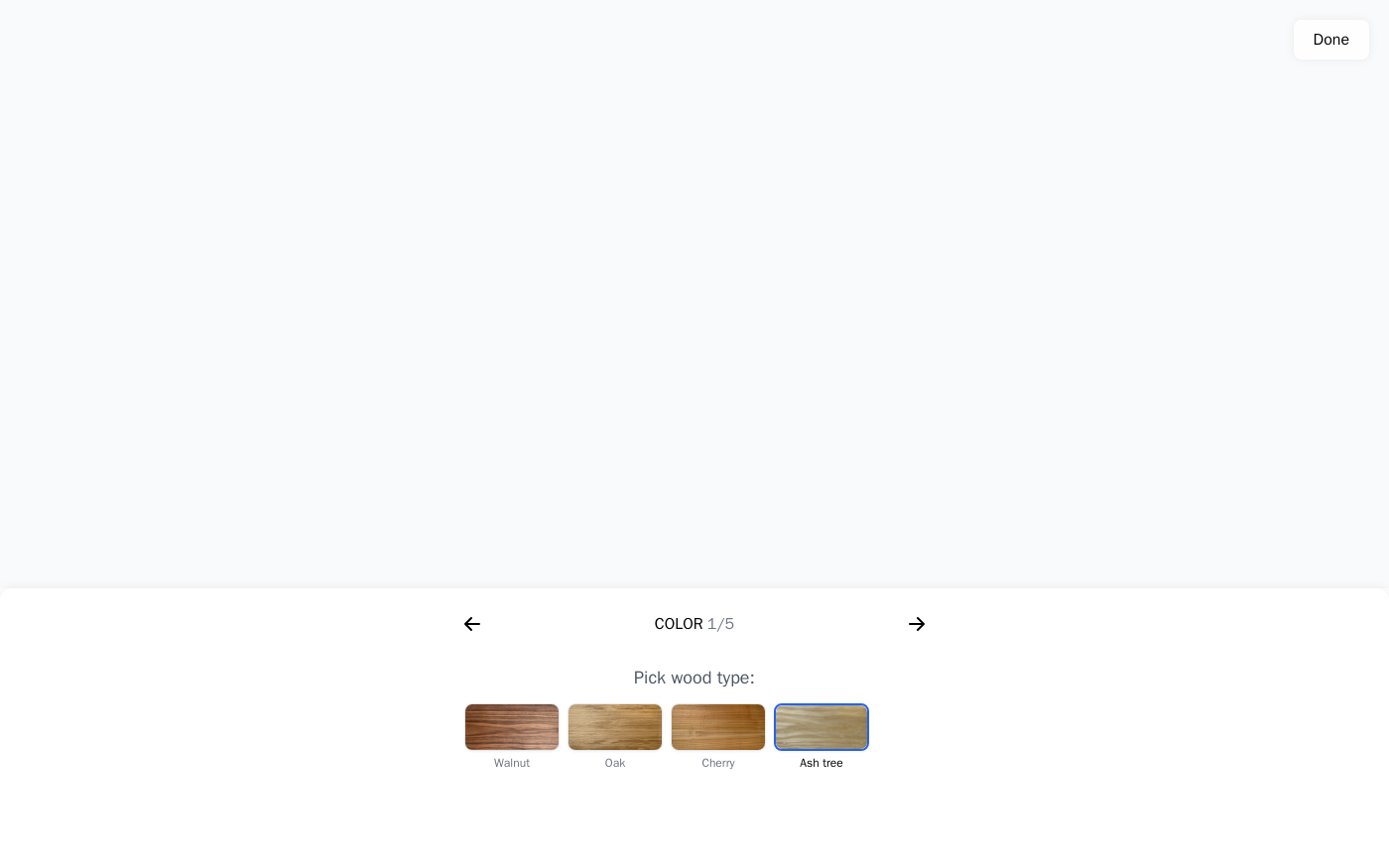 click at bounding box center (512, 727) 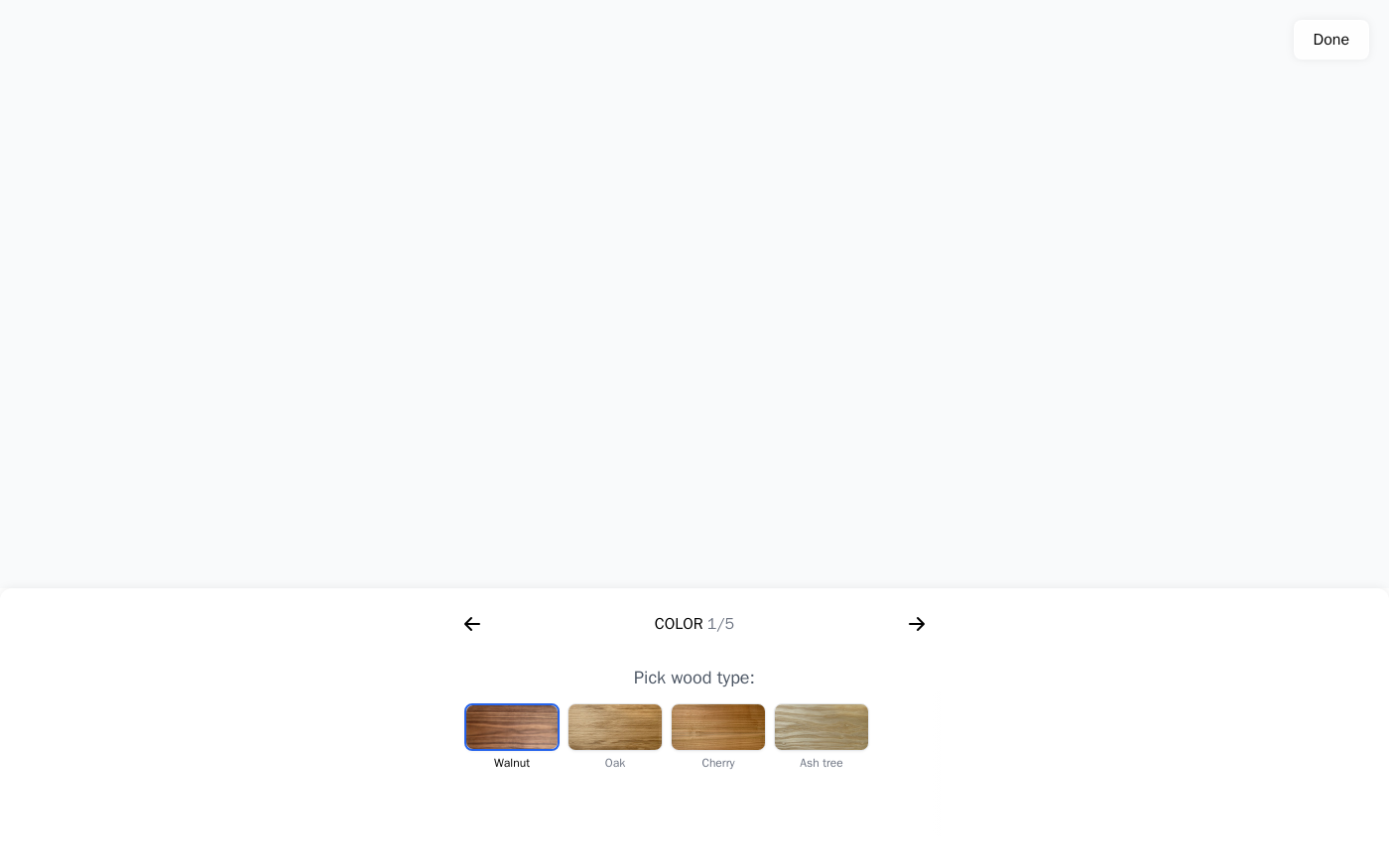 click at bounding box center (821, 727) 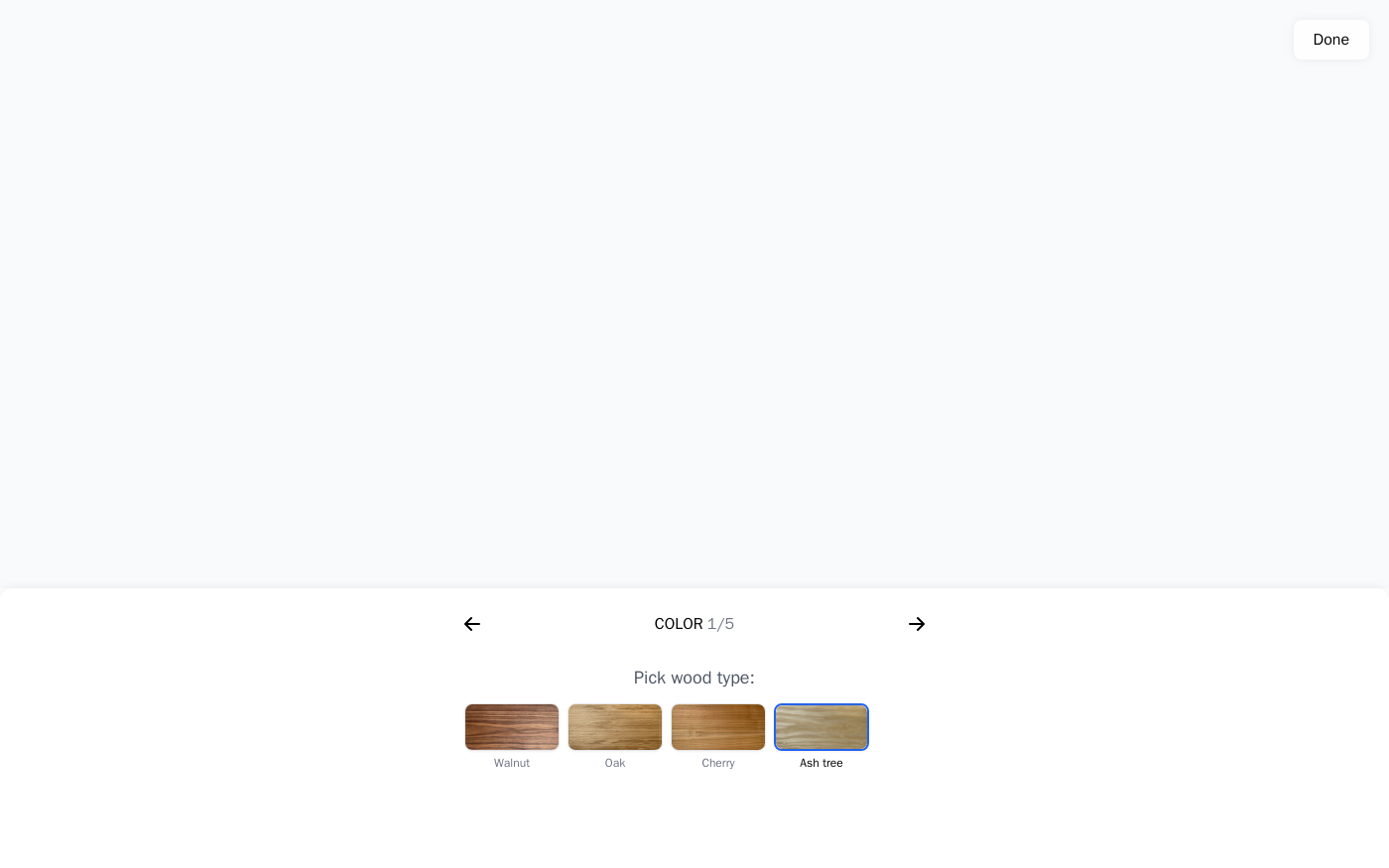 click at bounding box center [615, 727] 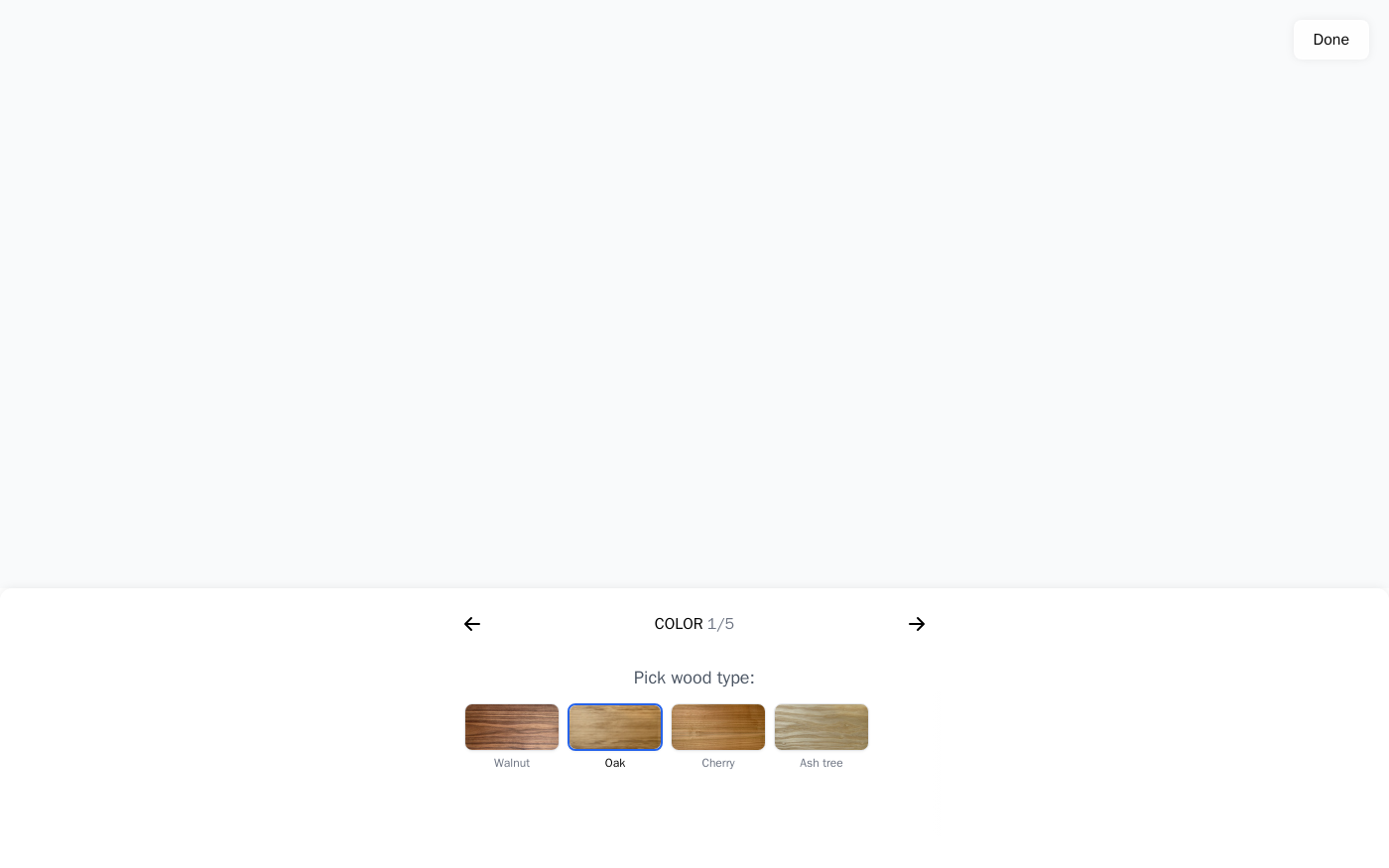 click at bounding box center (718, 727) 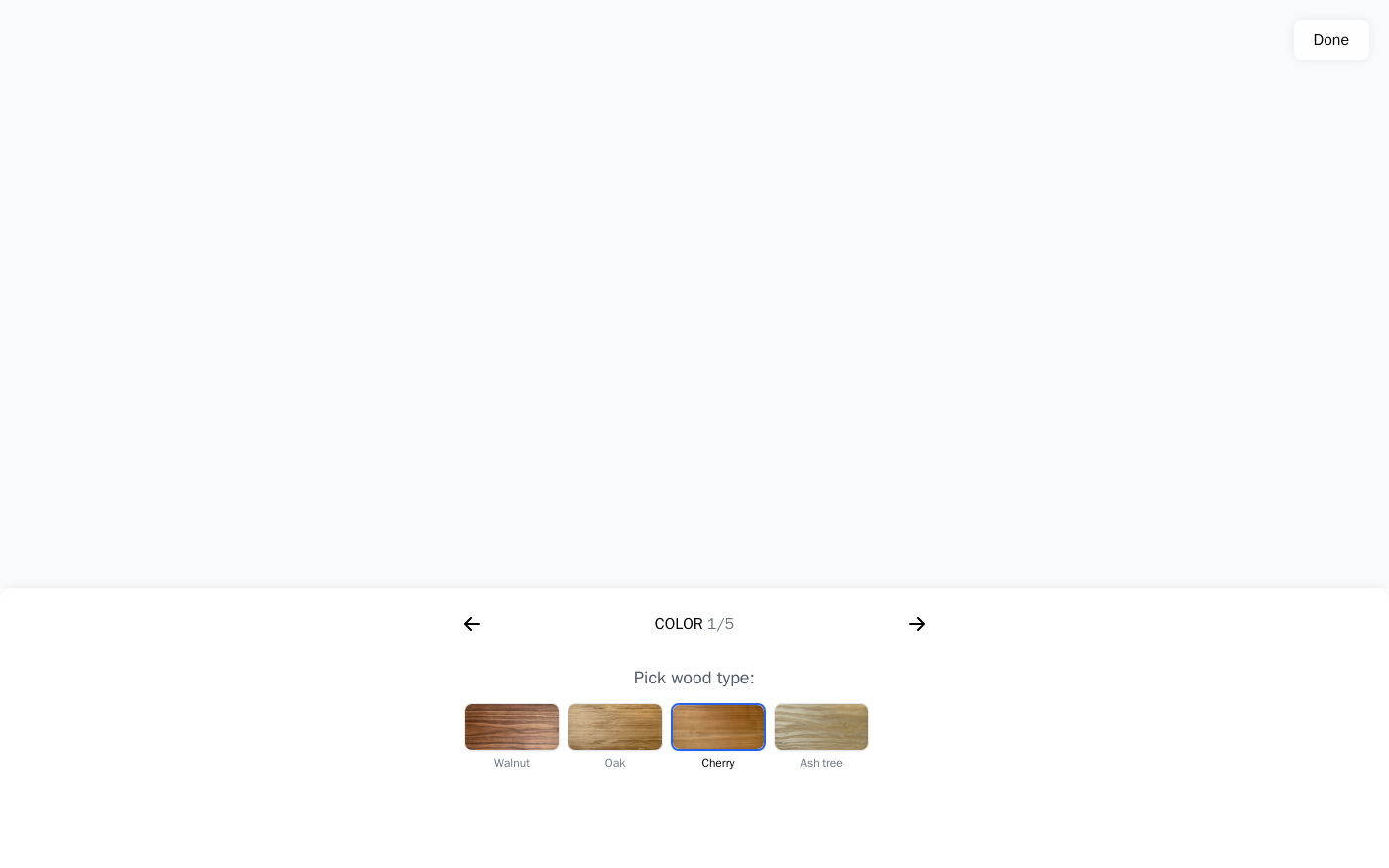 click at bounding box center [512, 727] 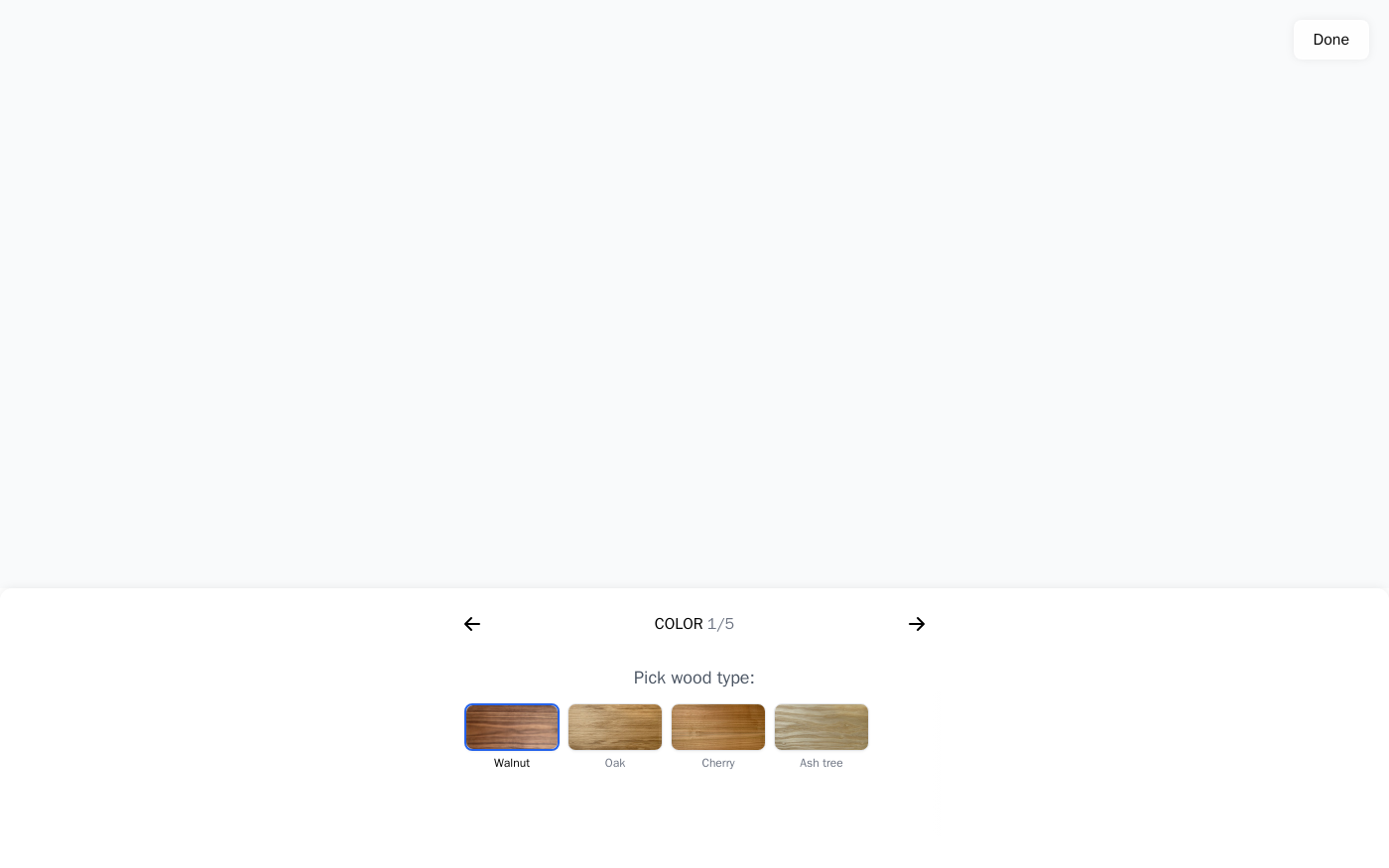 click at bounding box center [718, 727] 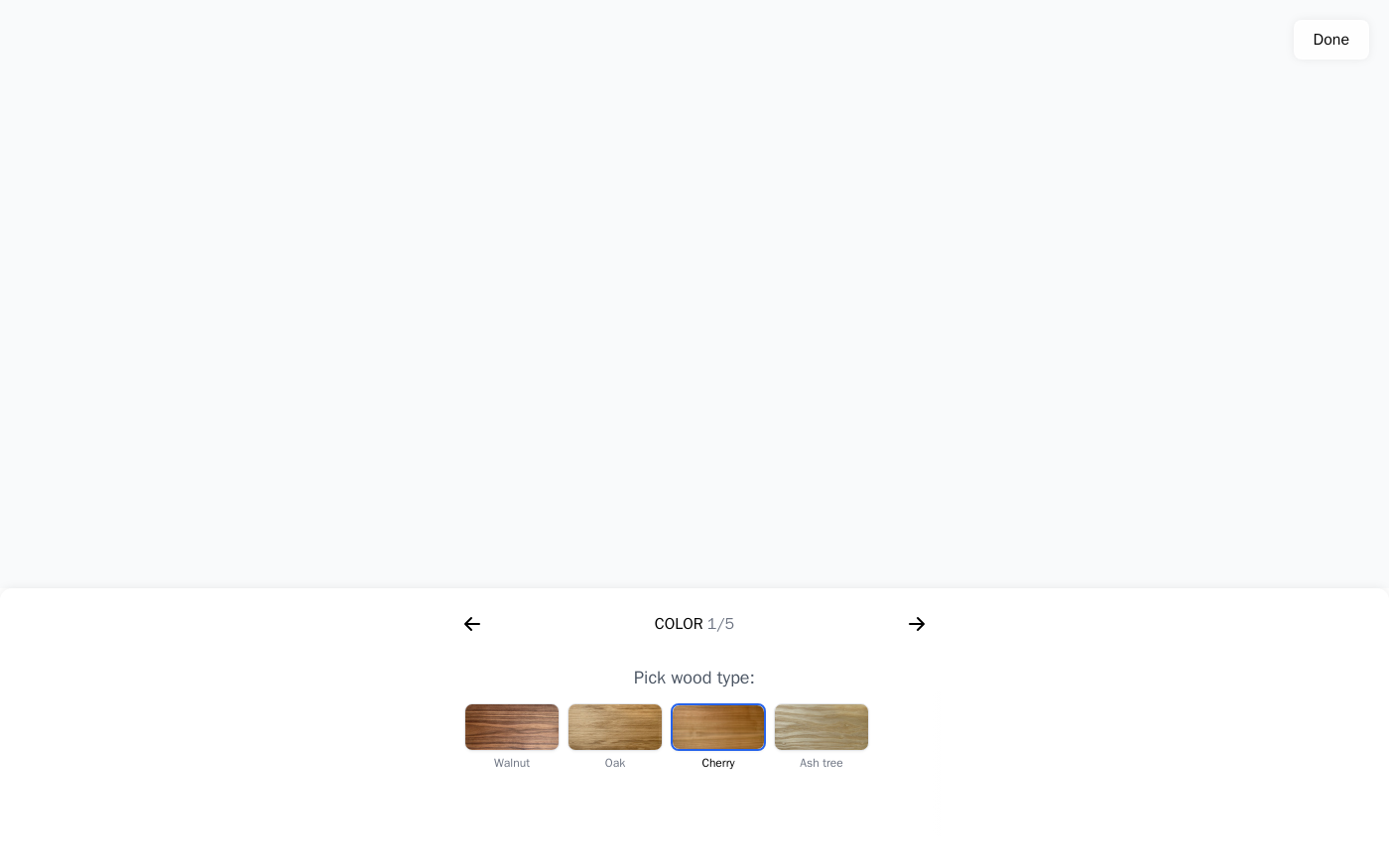 click at bounding box center [821, 727] 